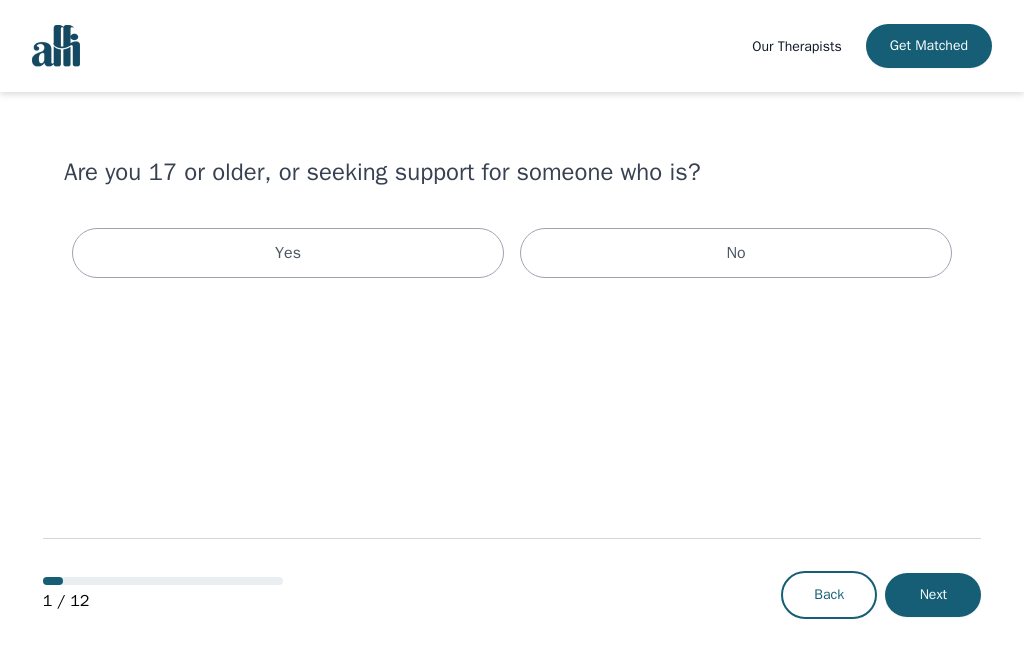 scroll, scrollTop: 0, scrollLeft: 0, axis: both 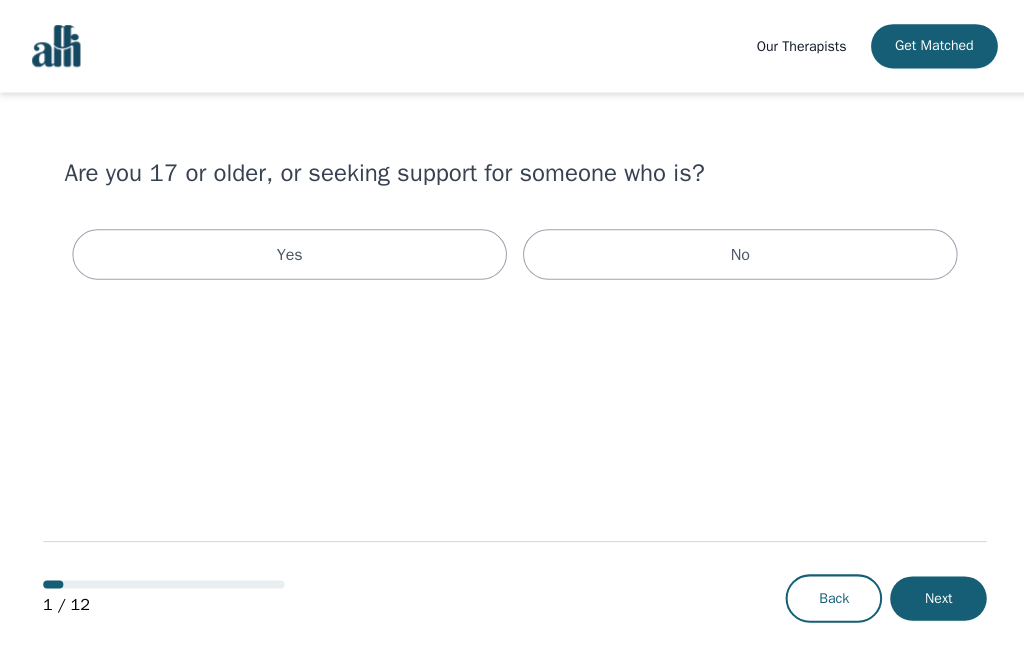 click on "Yes" at bounding box center [288, 253] 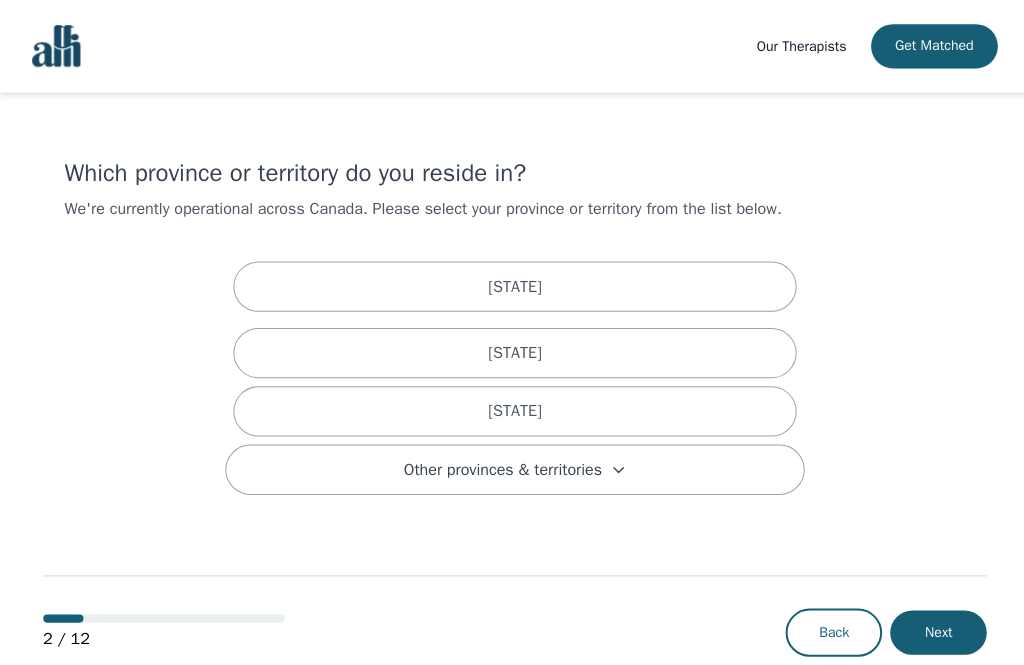 click on "[STATE]" at bounding box center (512, 409) 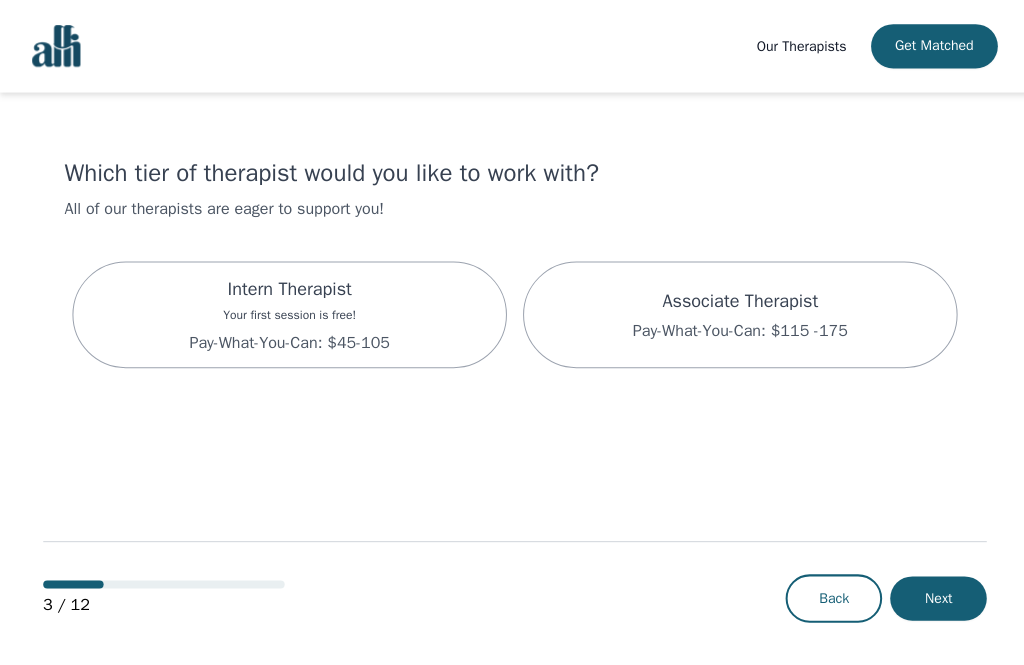 click on "Intern Therapist Your first session is free! Pay-What-You-Can: $[PRICE]-[PRICE]" at bounding box center (288, 313) 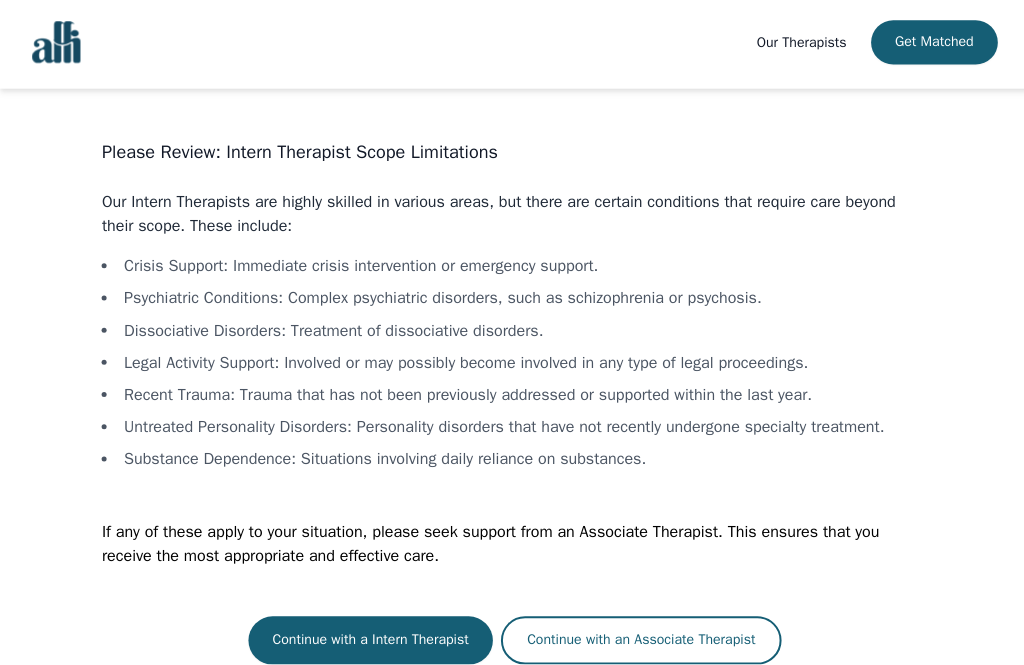 scroll, scrollTop: 67, scrollLeft: 0, axis: vertical 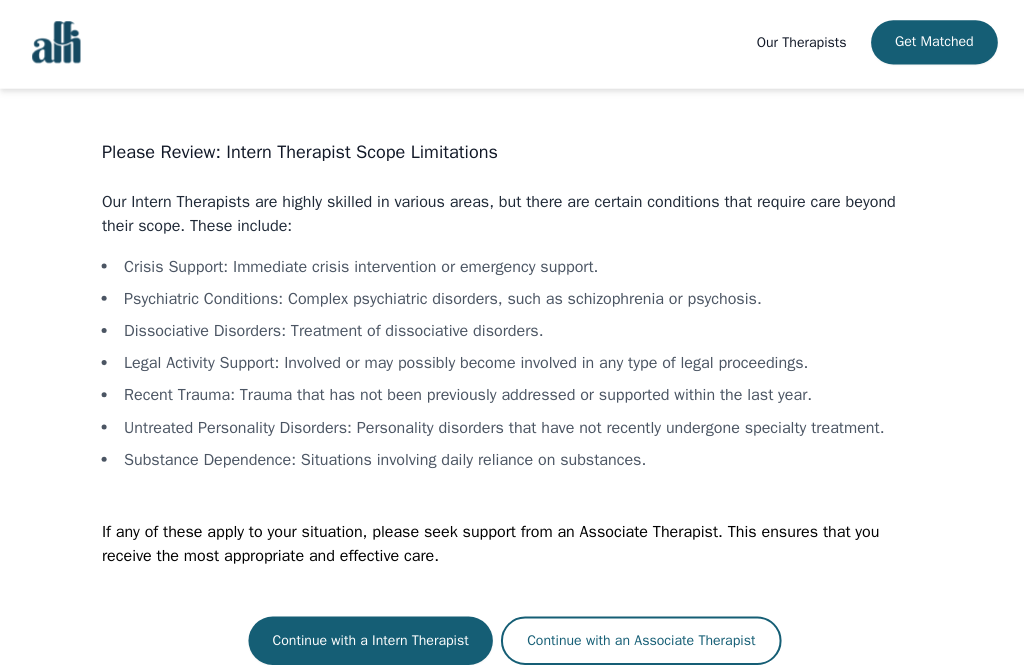 click on "Continue with a Intern Therapist" at bounding box center [368, 641] 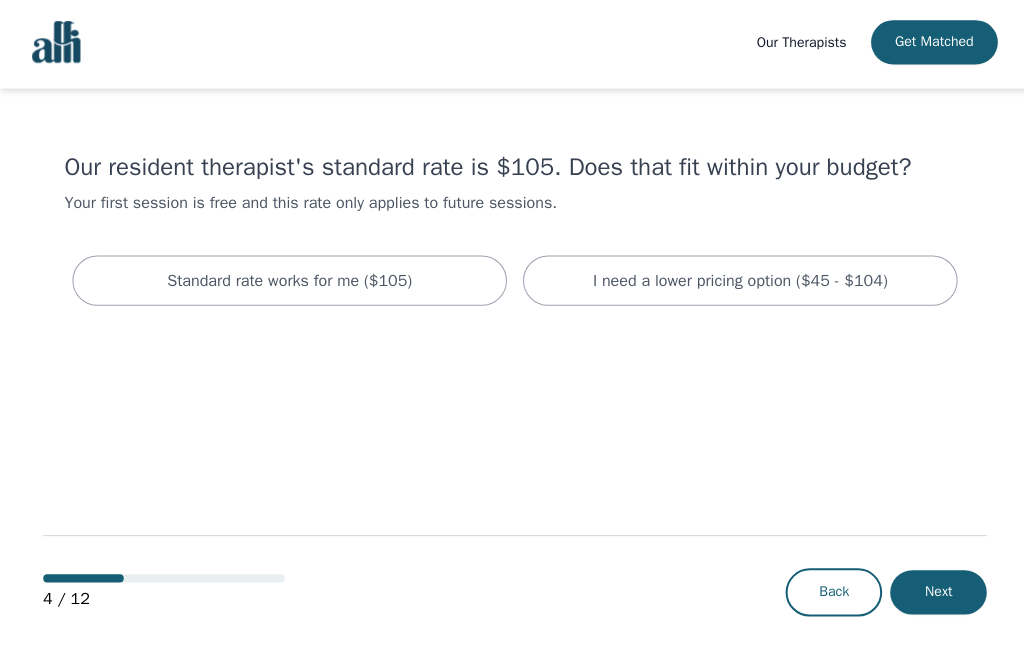 scroll, scrollTop: 0, scrollLeft: 0, axis: both 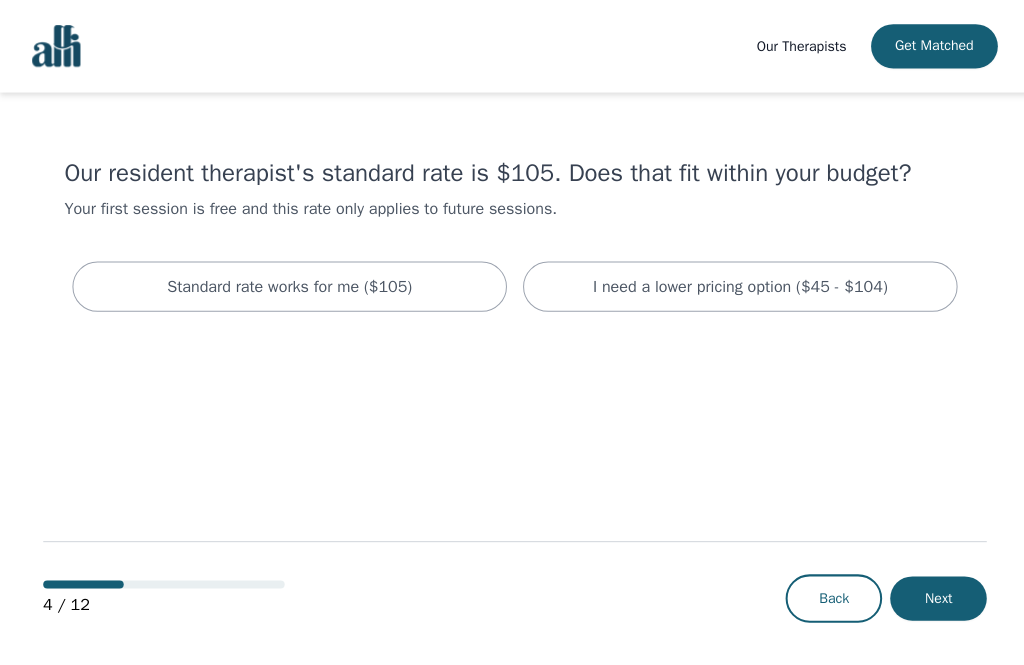 click on "I need a lower pricing option ($45 - $104)" at bounding box center (735, 285) 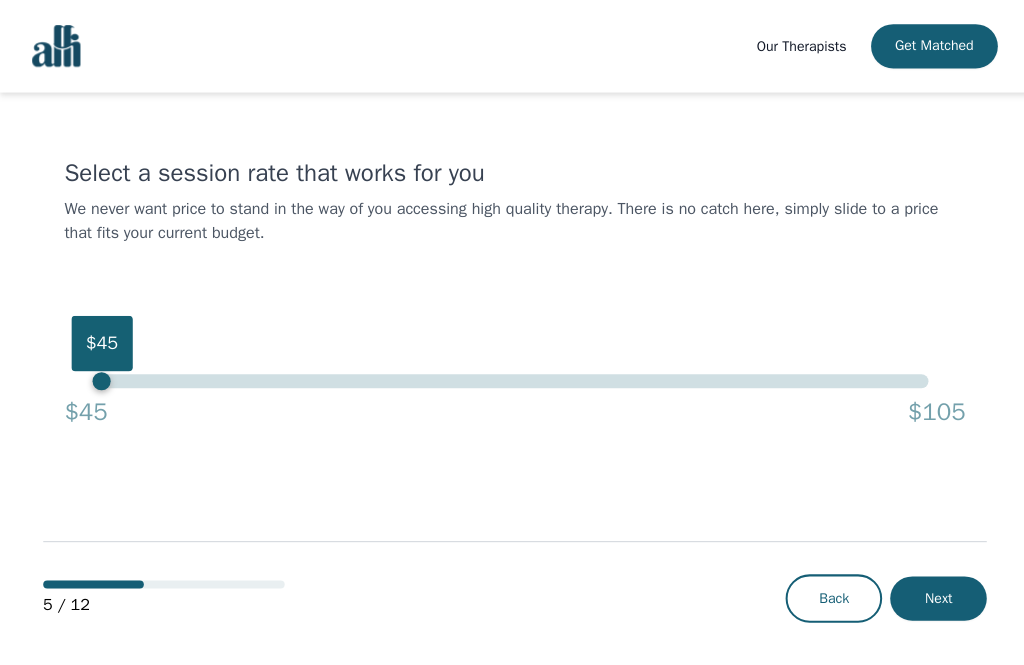 click on "Next" at bounding box center [933, 595] 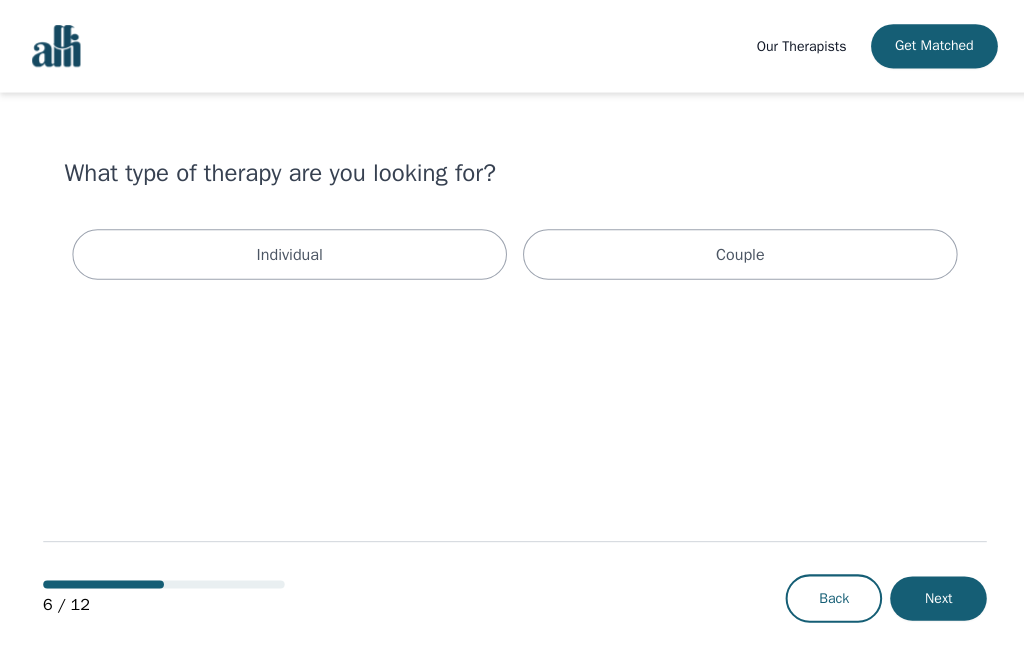 click on "Individual" at bounding box center [288, 253] 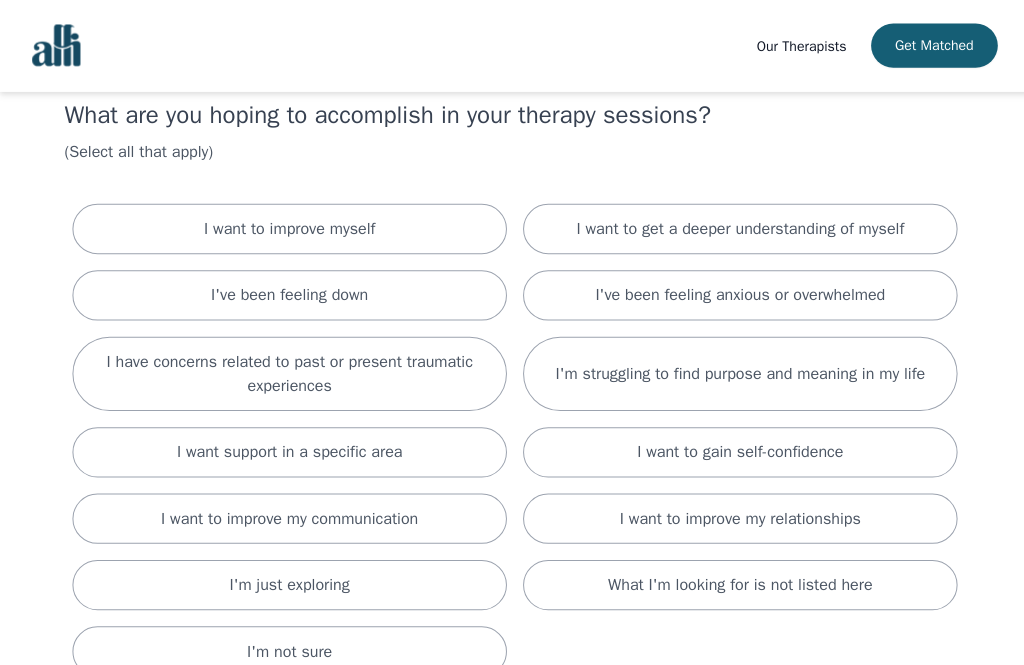 scroll, scrollTop: 59, scrollLeft: 0, axis: vertical 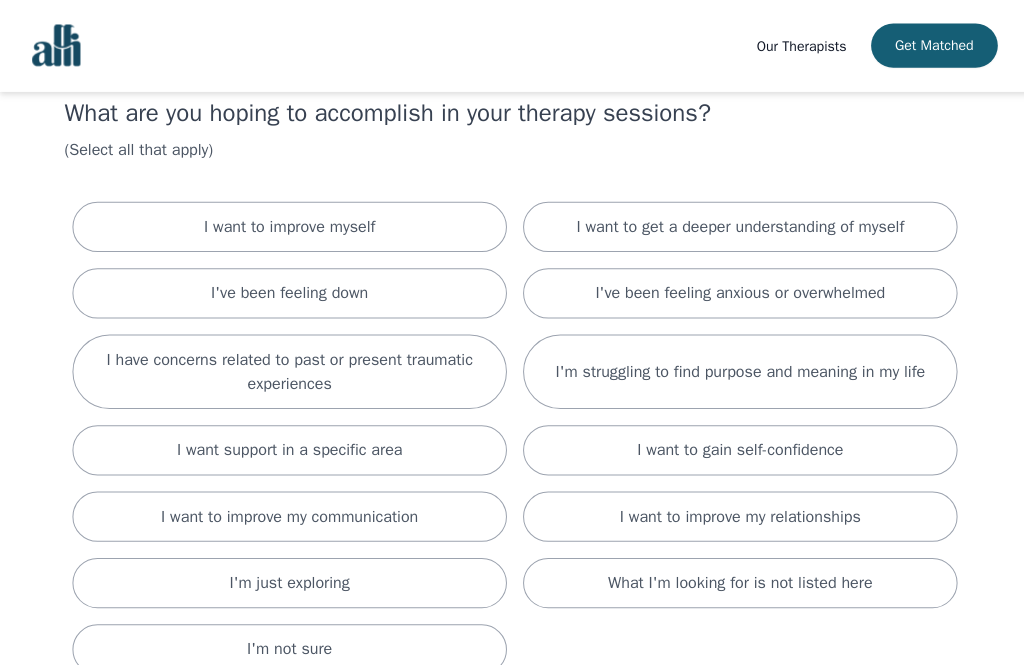 click on "I've been feeling anxious or overwhelmed" at bounding box center [736, 292] 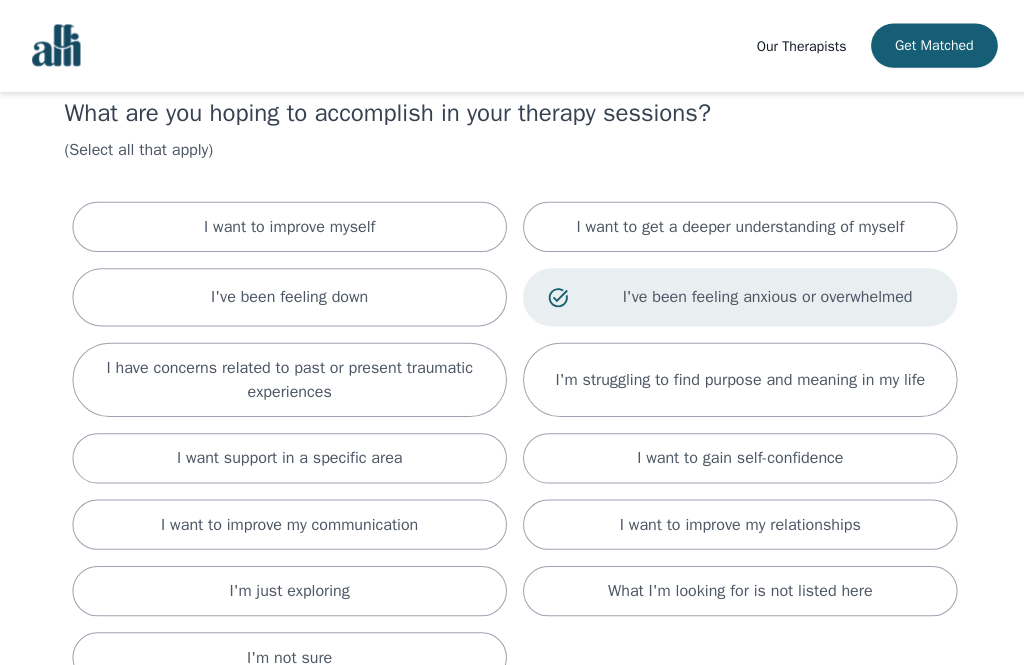 scroll, scrollTop: 60, scrollLeft: 0, axis: vertical 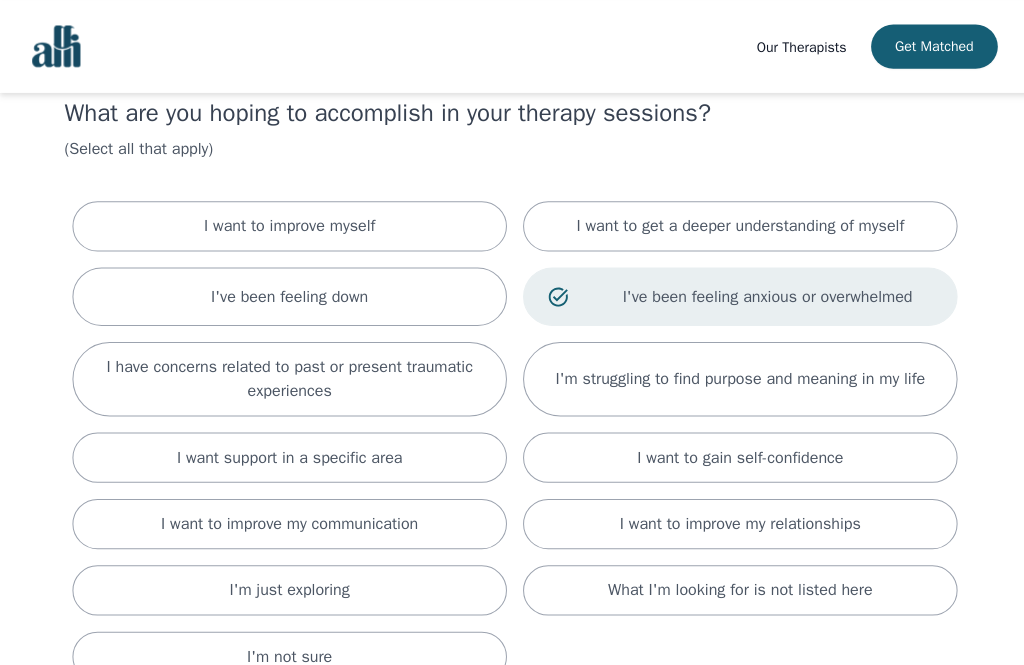 click on "I'm struggling to find purpose and meaning in my life" at bounding box center [736, 377] 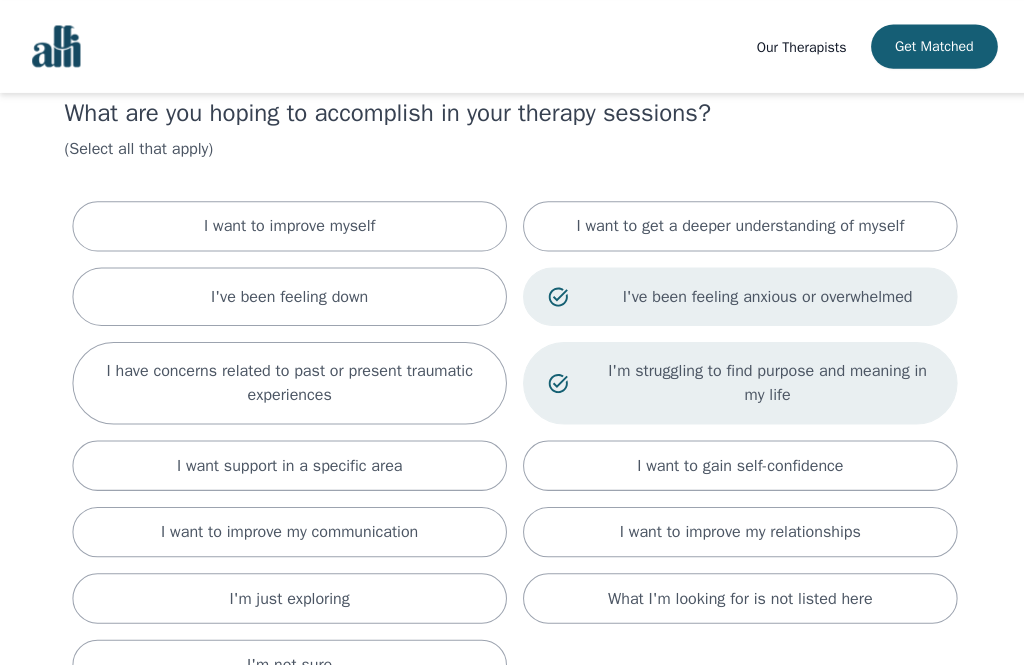 click on "I want to gain self-confidence" at bounding box center [736, 463] 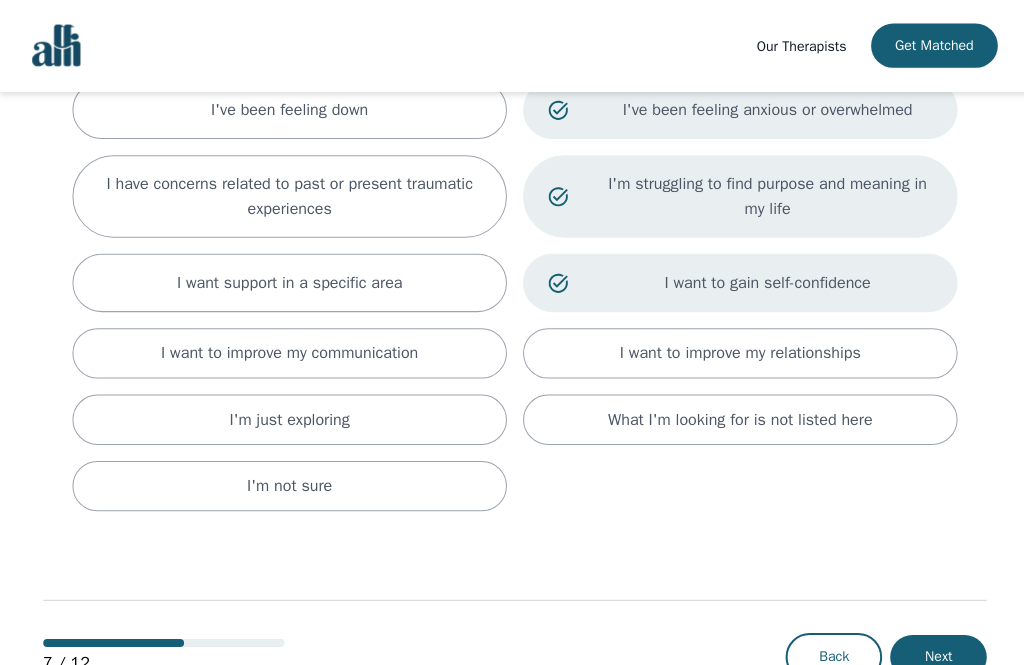 scroll, scrollTop: 245, scrollLeft: 0, axis: vertical 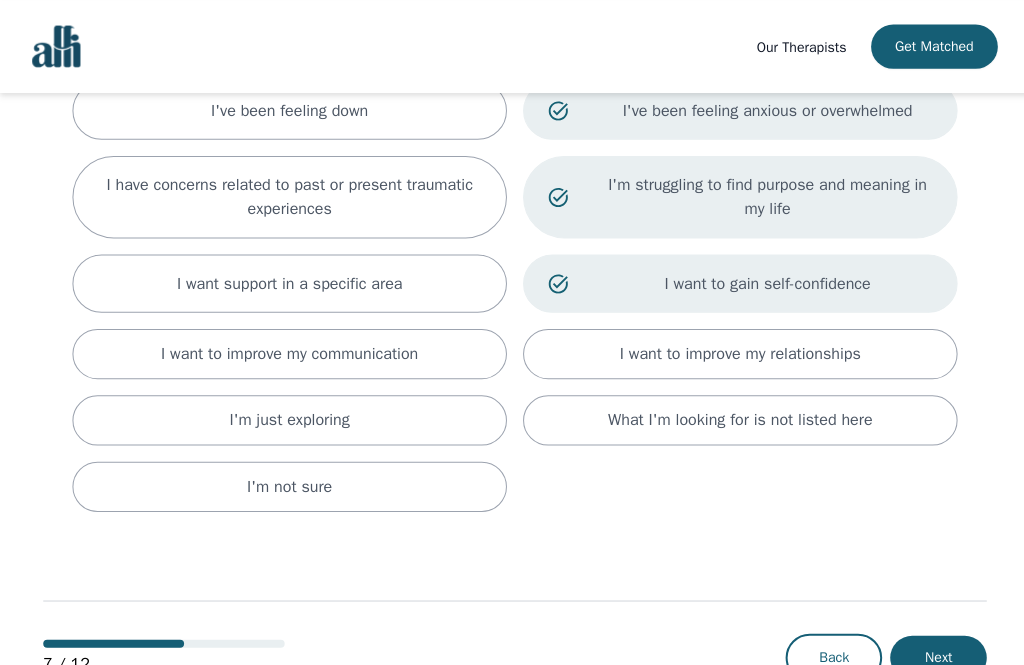 click on "I want to improve my communication" at bounding box center [288, 352] 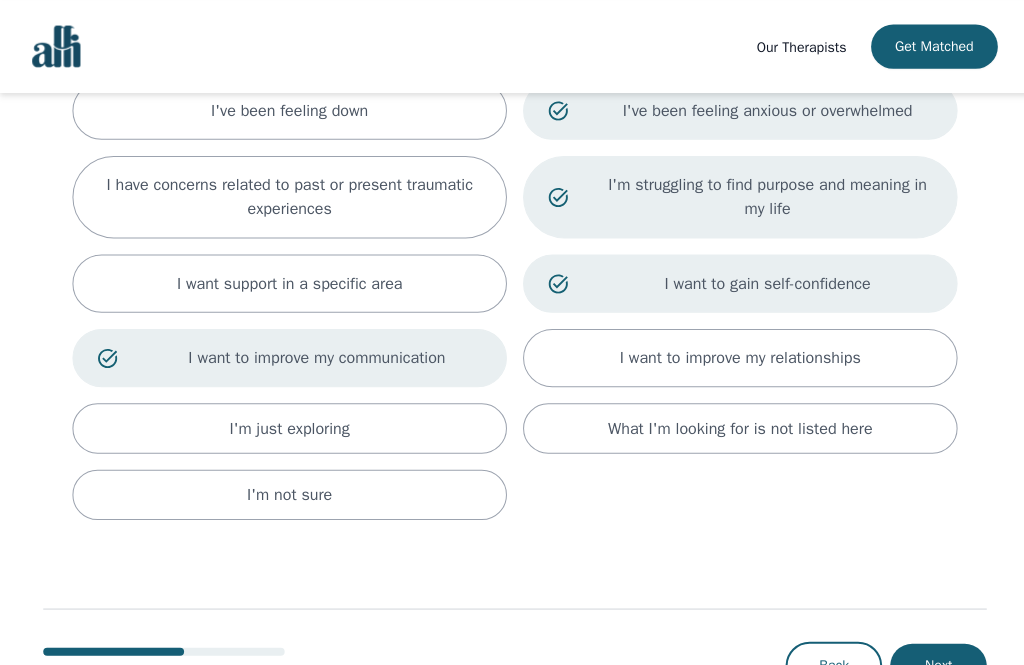click on "Next" at bounding box center [933, 662] 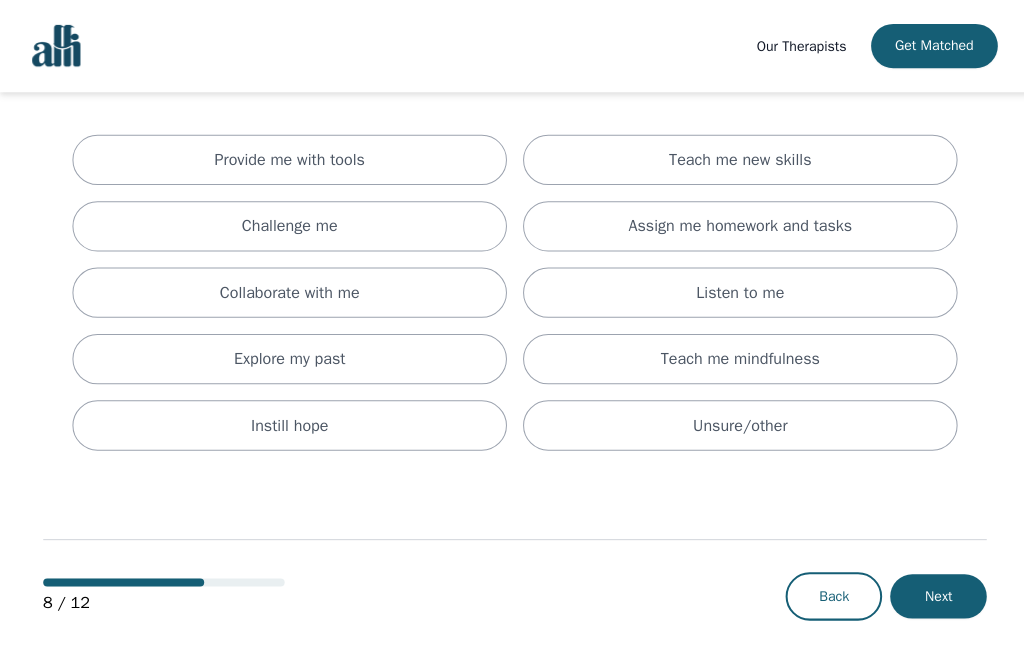scroll, scrollTop: 0, scrollLeft: 0, axis: both 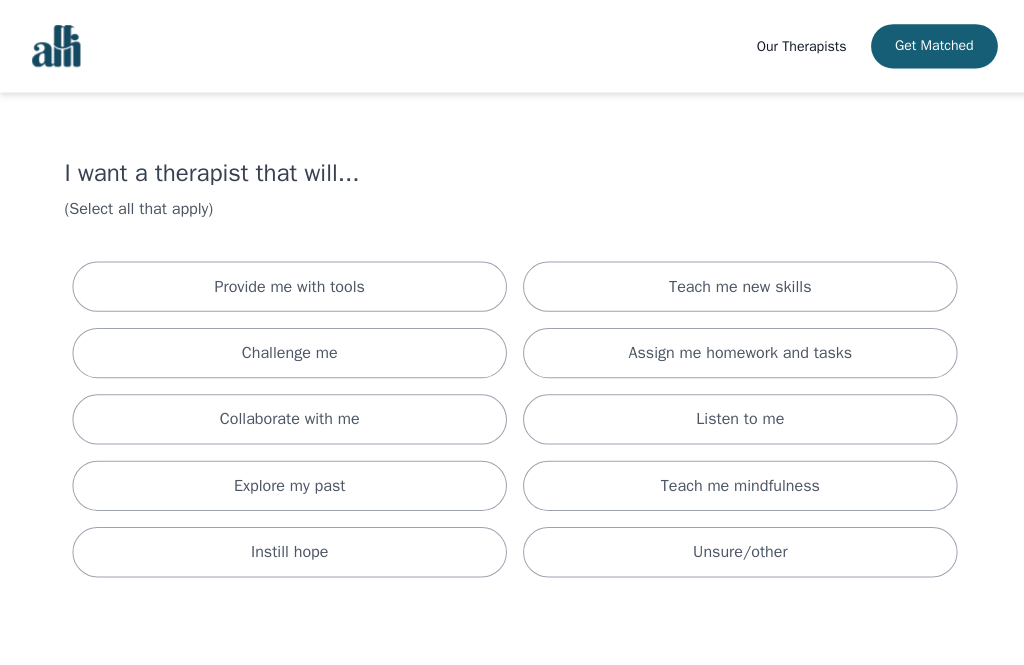 click on "Listen to me" at bounding box center (736, 417) 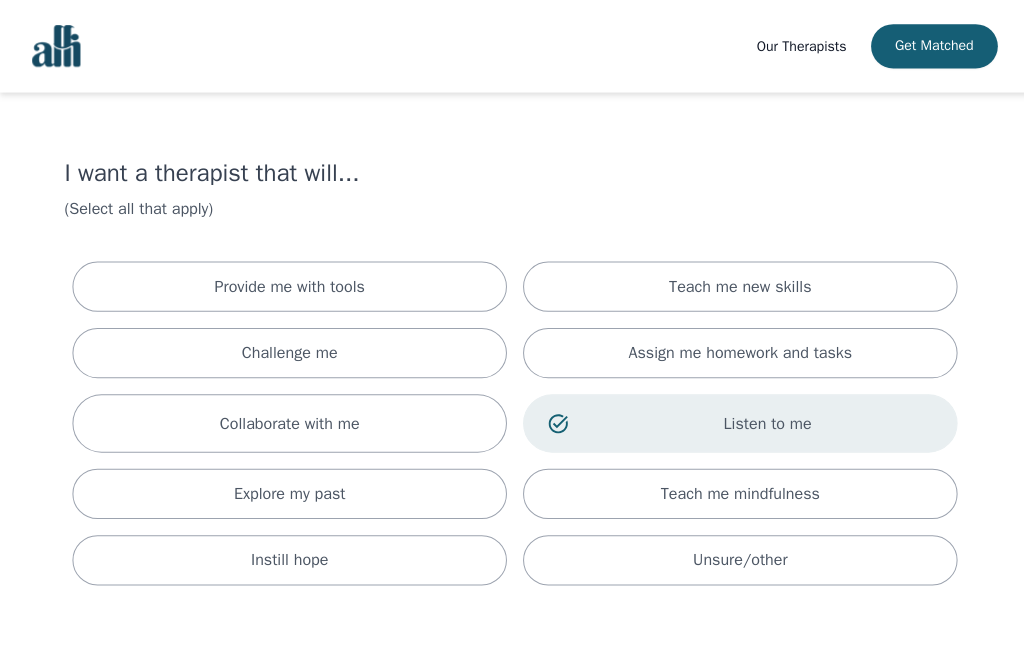 click on "Collaborate with me" at bounding box center [288, 421] 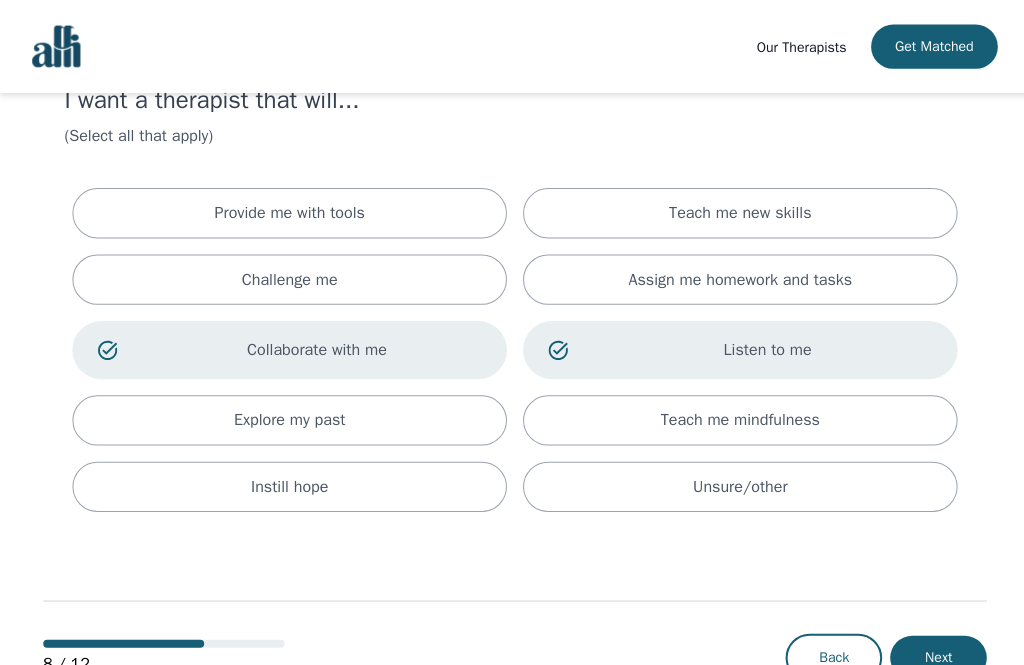 click on "Next" at bounding box center (933, 654) 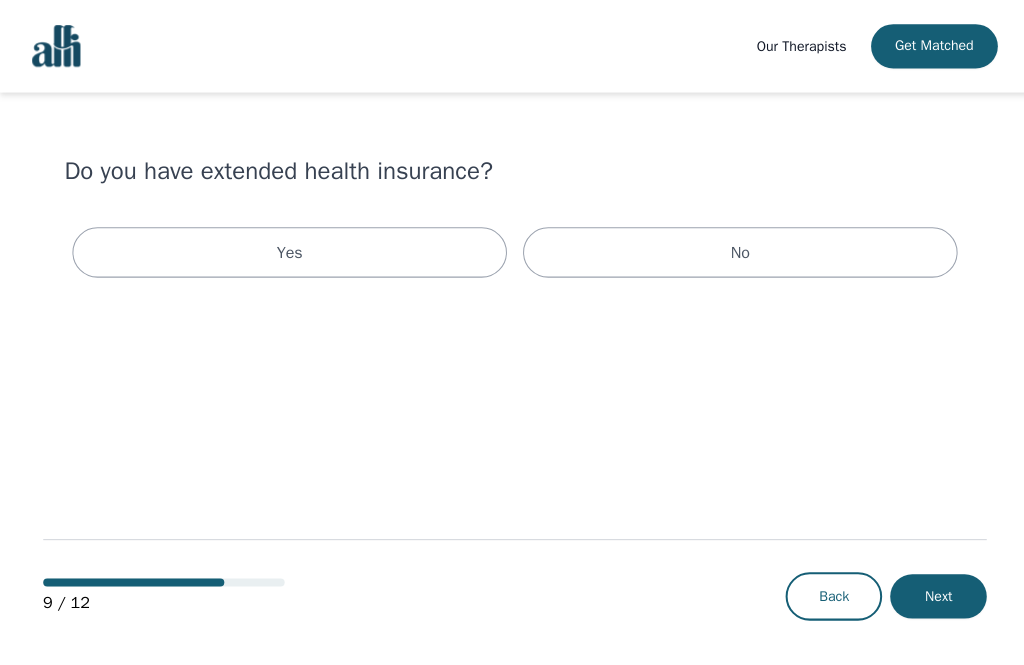 scroll, scrollTop: 0, scrollLeft: 0, axis: both 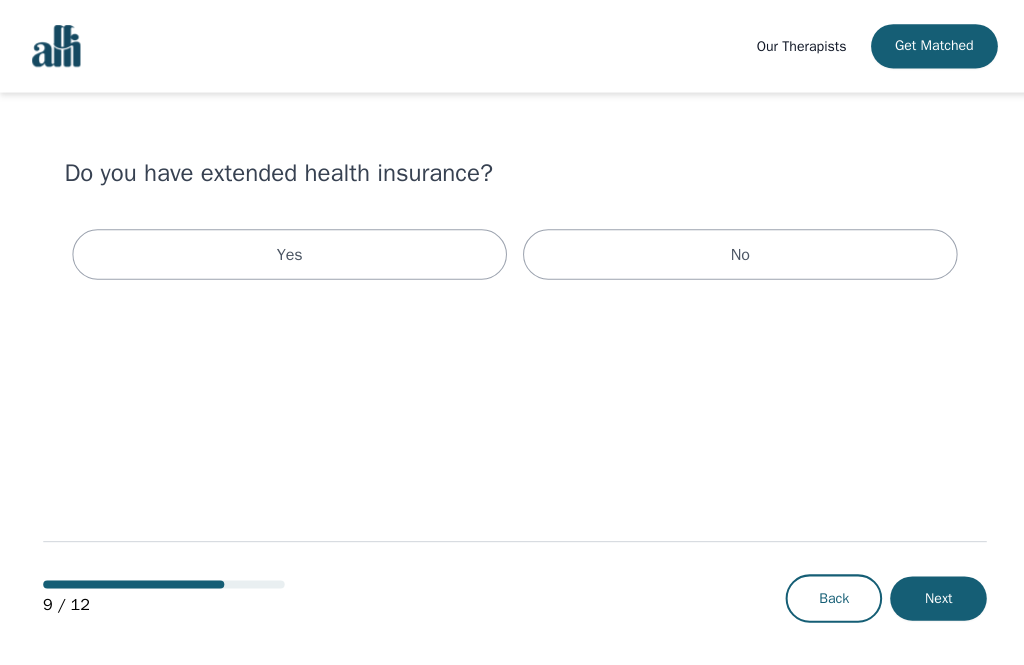 click on "Yes" at bounding box center (288, 253) 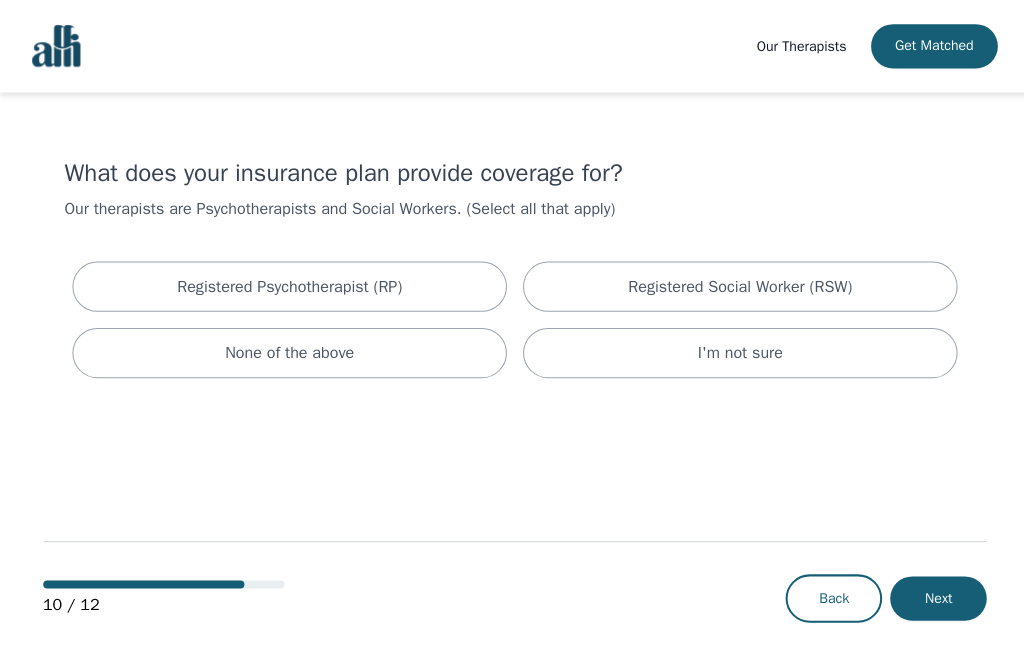 click on "Registered Social Worker (RSW)" at bounding box center [736, 285] 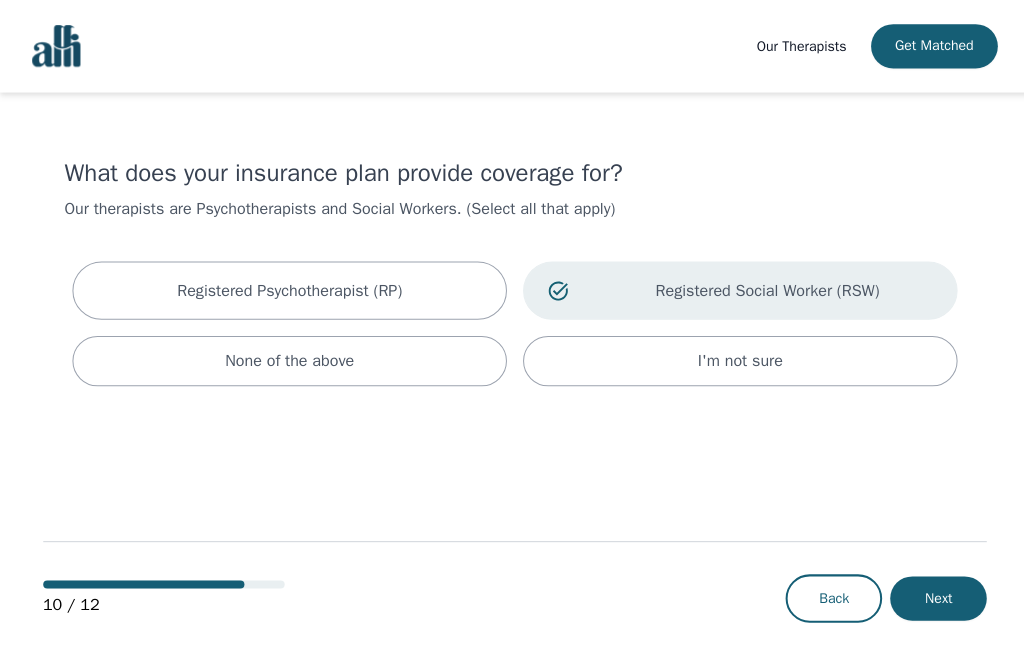 click on "Next" at bounding box center [933, 595] 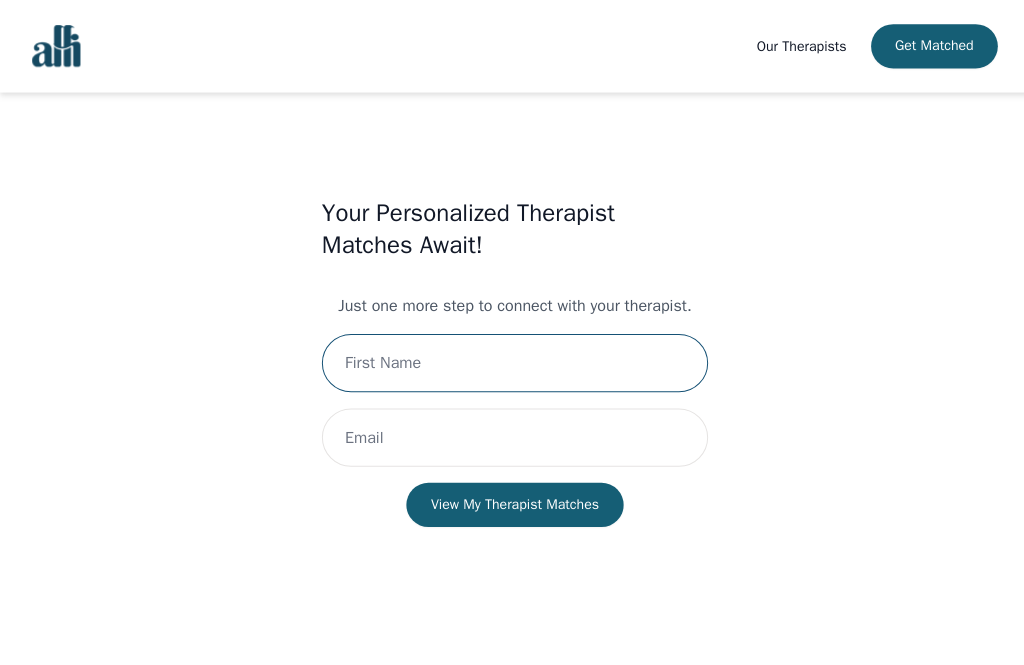 click at bounding box center [512, 361] 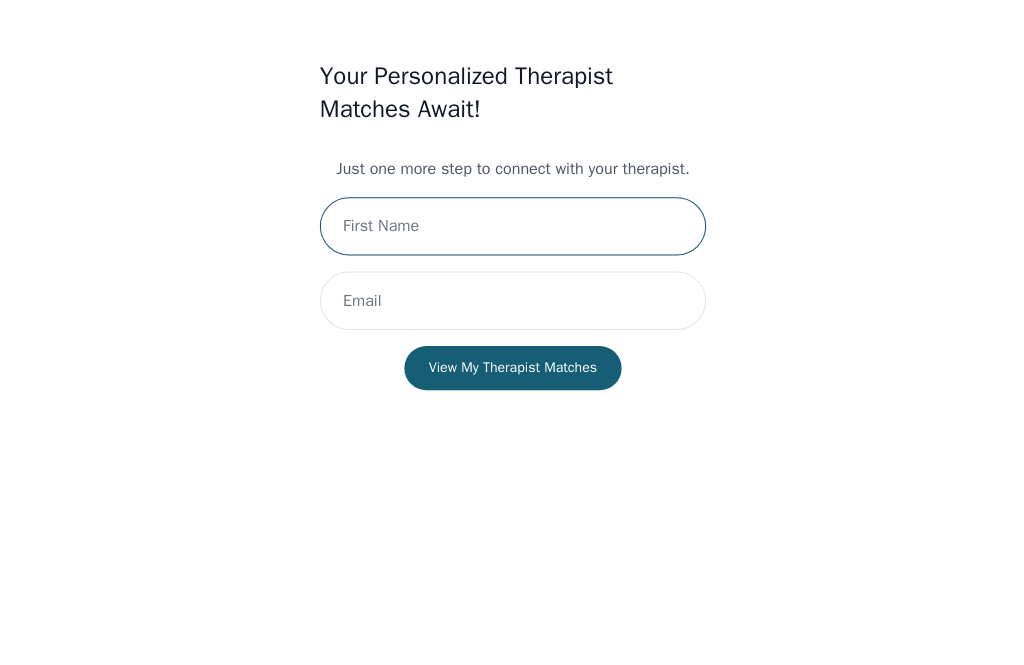 scroll, scrollTop: 5, scrollLeft: 0, axis: vertical 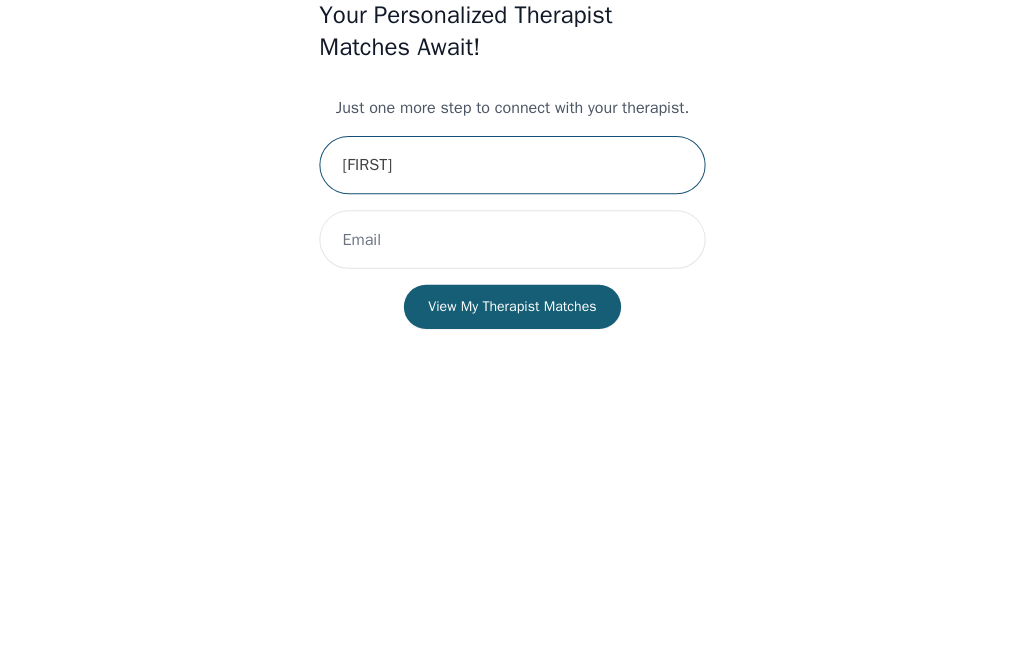 type on "[FIRST]" 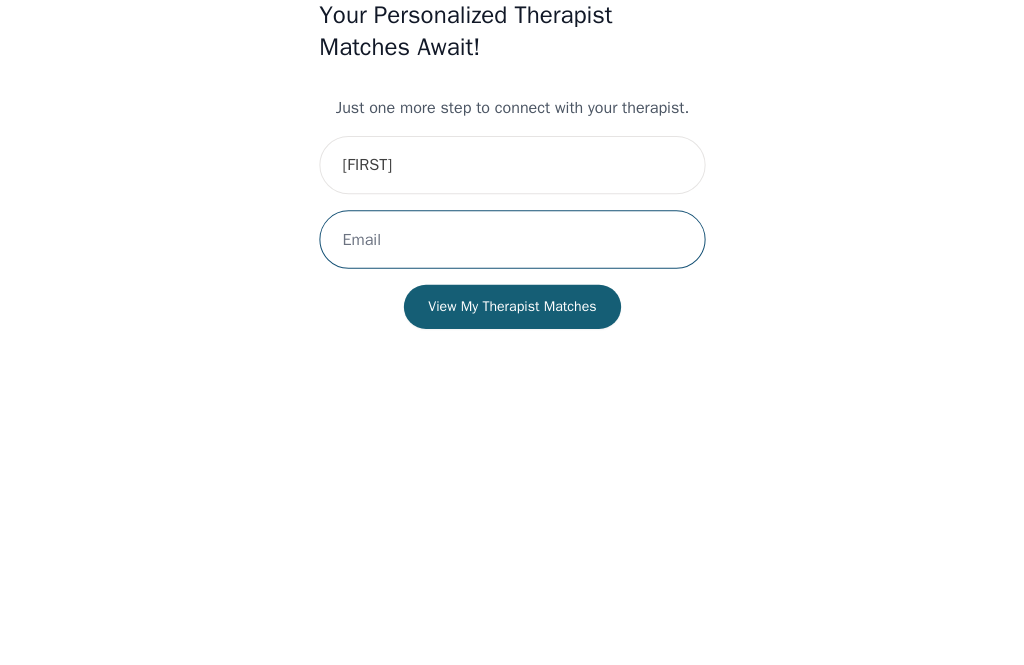 click at bounding box center (512, 433) 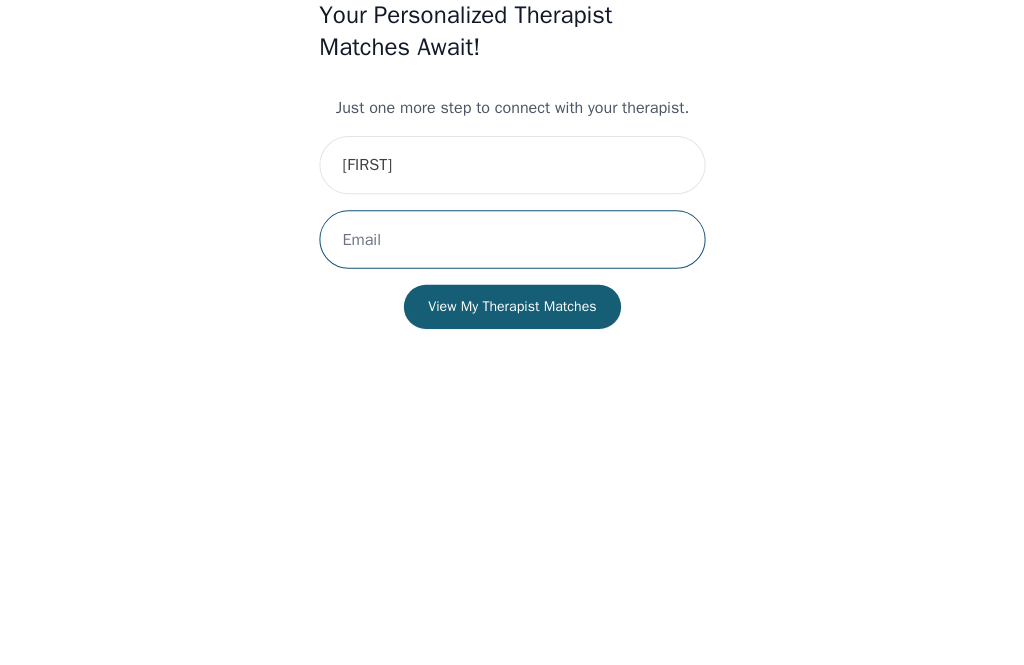 click at bounding box center (512, 433) 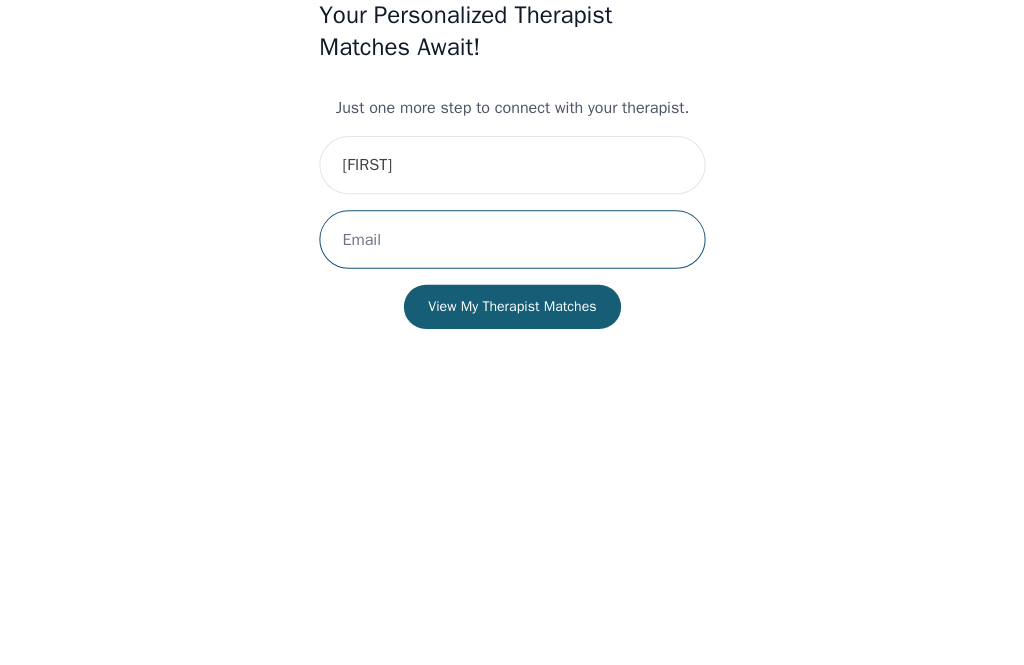 click at bounding box center [512, 433] 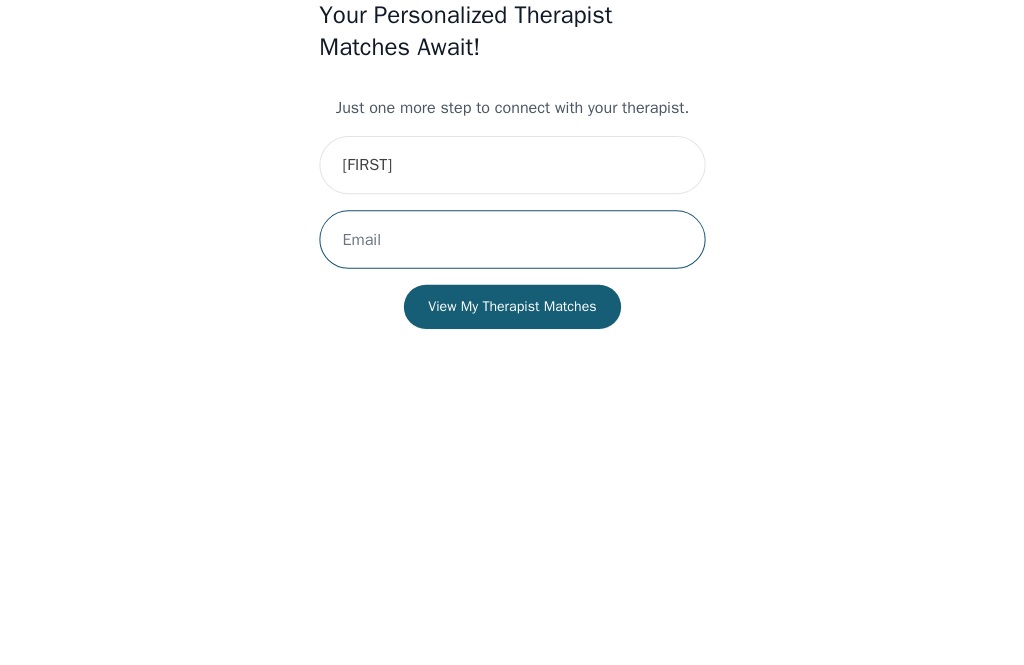 type on "k" 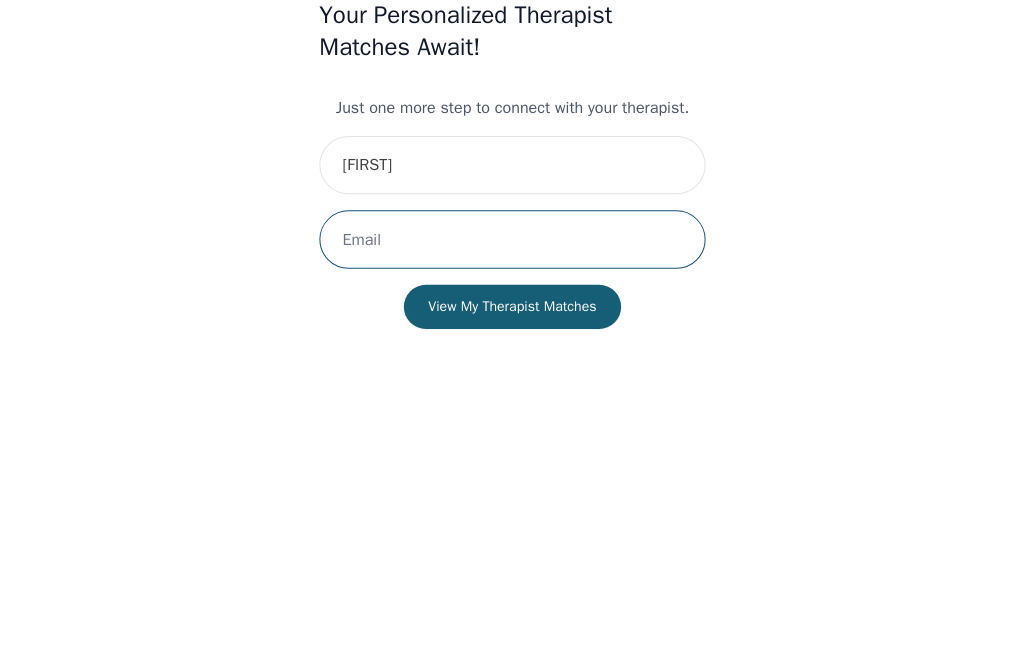 click at bounding box center (512, 433) 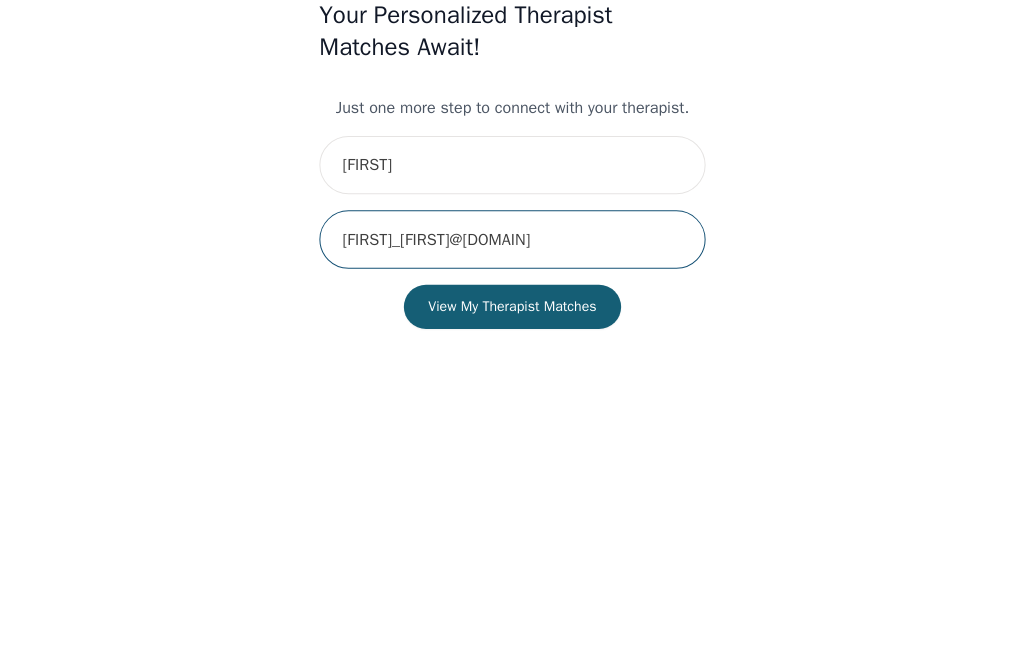 type on "[FIRST]_[FIRST]@[DOMAIN]" 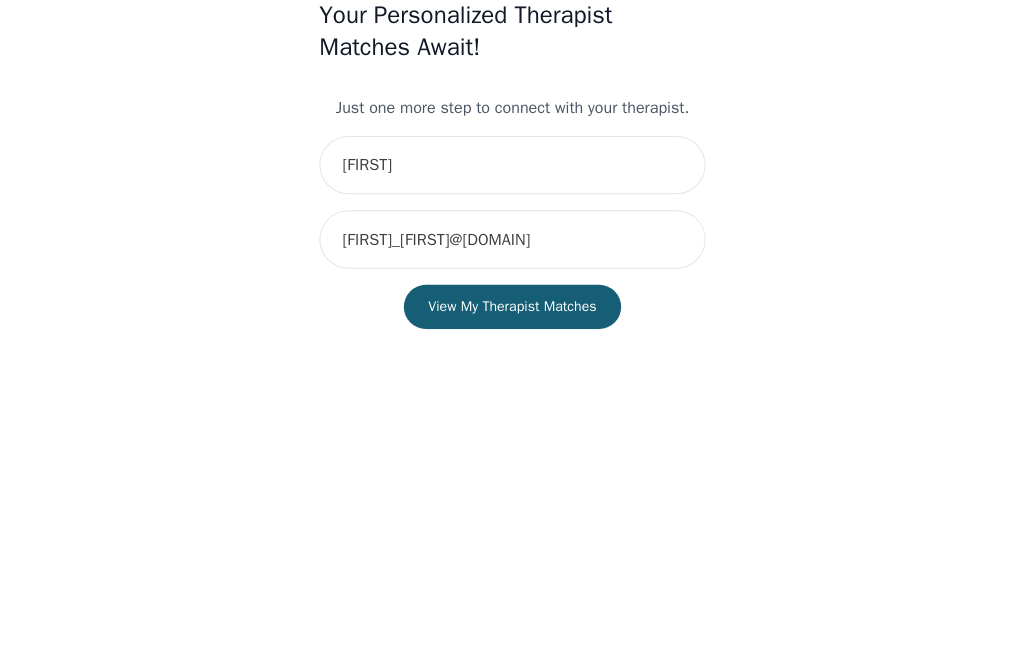 click on "View My Therapist Matches" at bounding box center (511, 500) 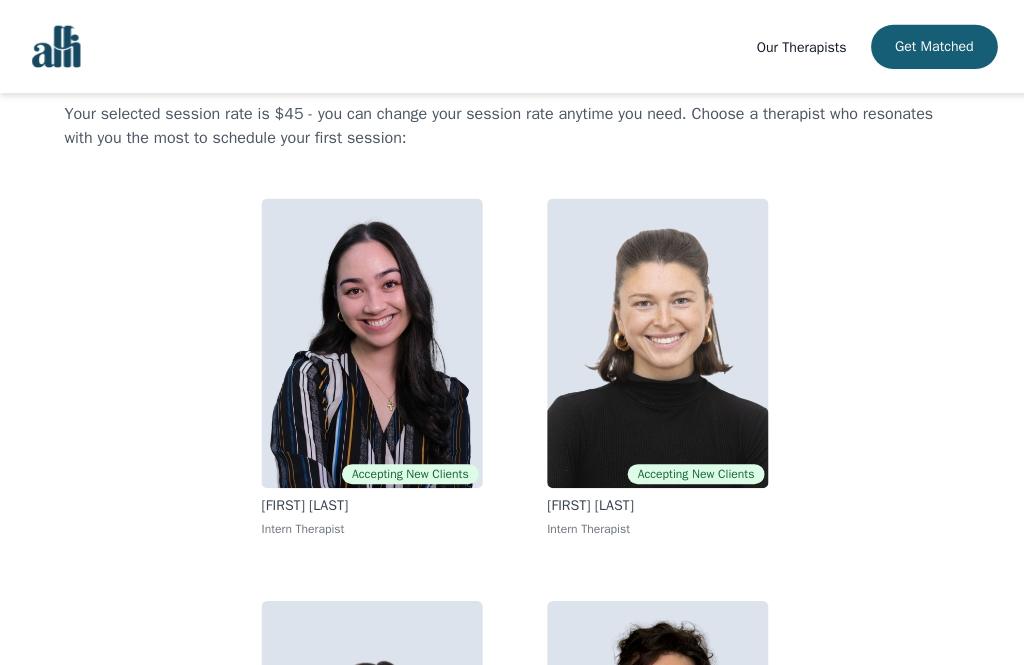 scroll, scrollTop: 95, scrollLeft: 0, axis: vertical 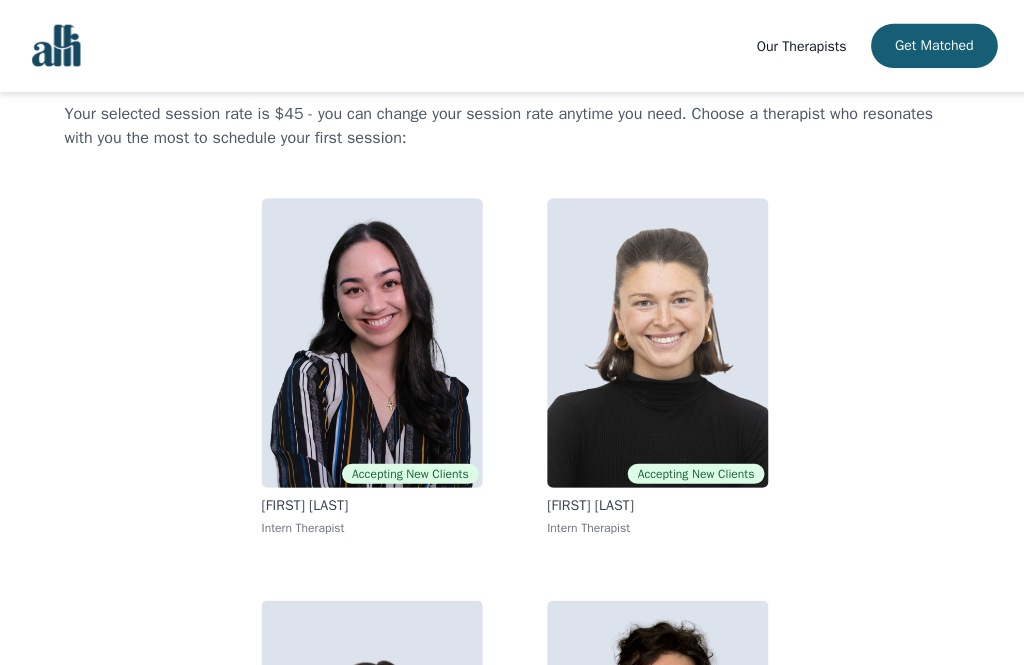 click at bounding box center [370, 341] 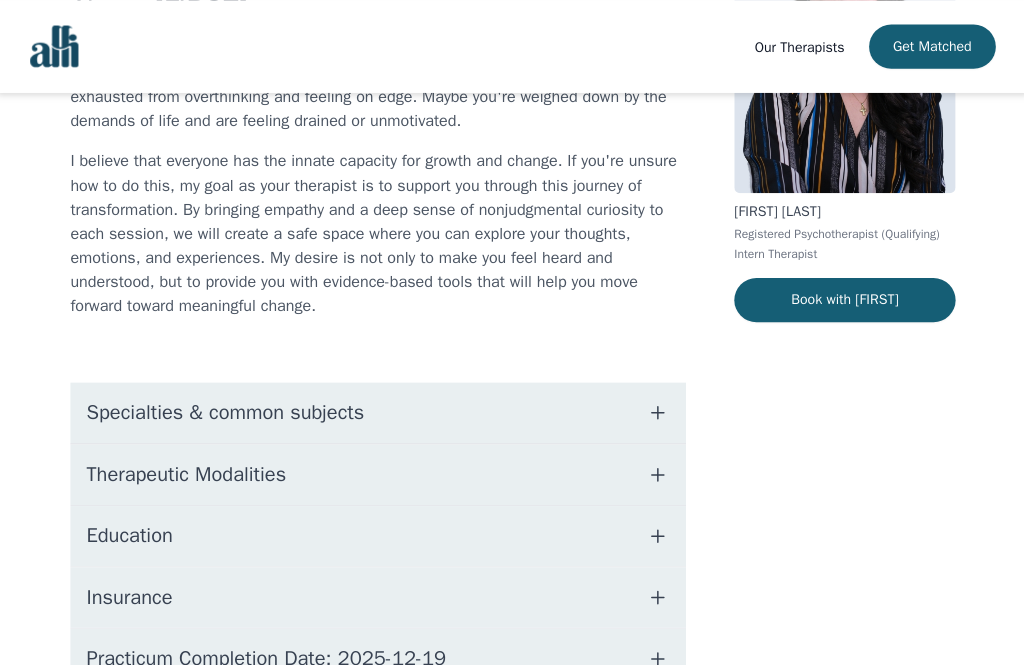 scroll, scrollTop: 273, scrollLeft: 0, axis: vertical 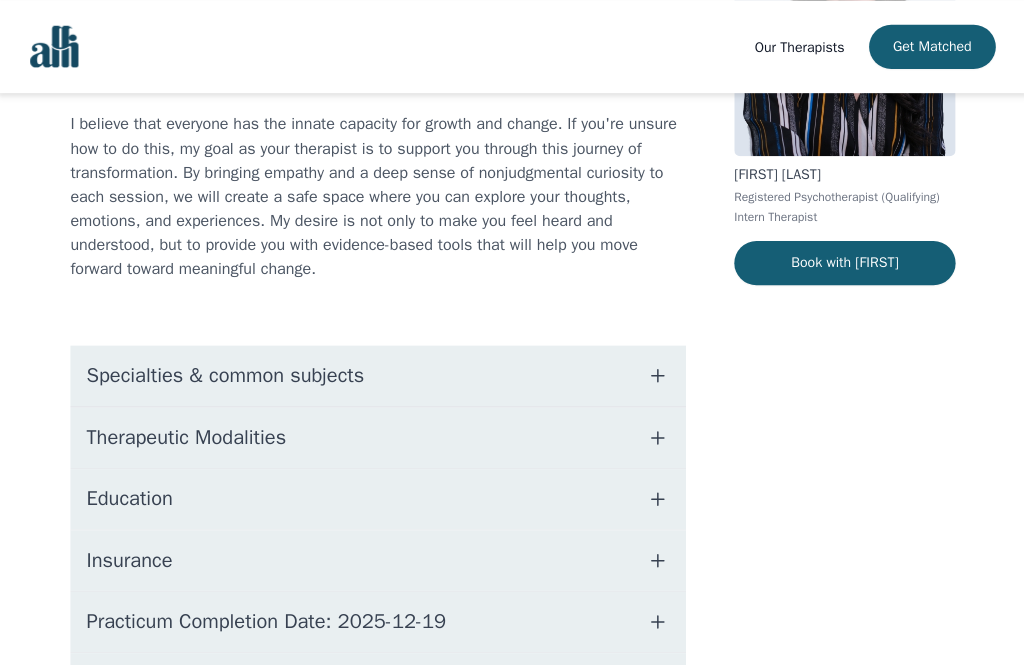 click 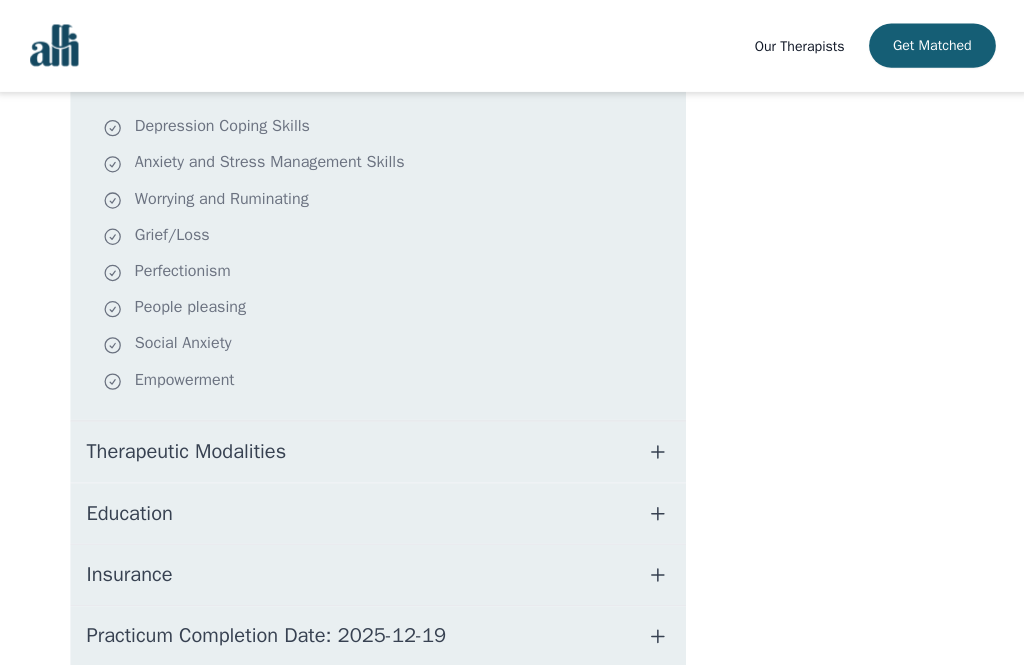 click 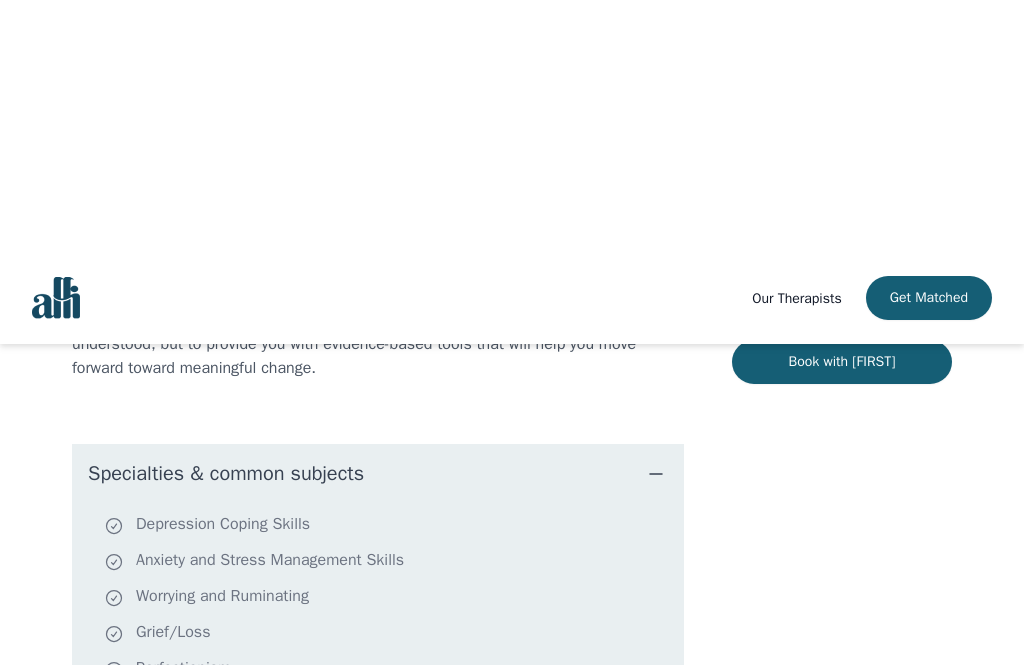 scroll, scrollTop: 0, scrollLeft: 0, axis: both 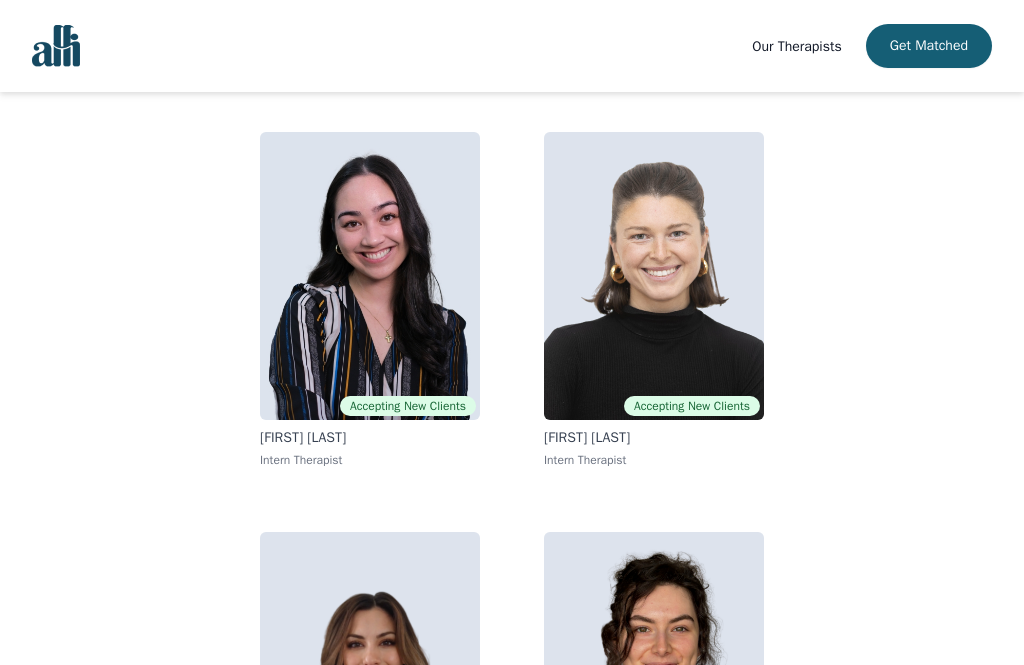 click at bounding box center [654, 276] 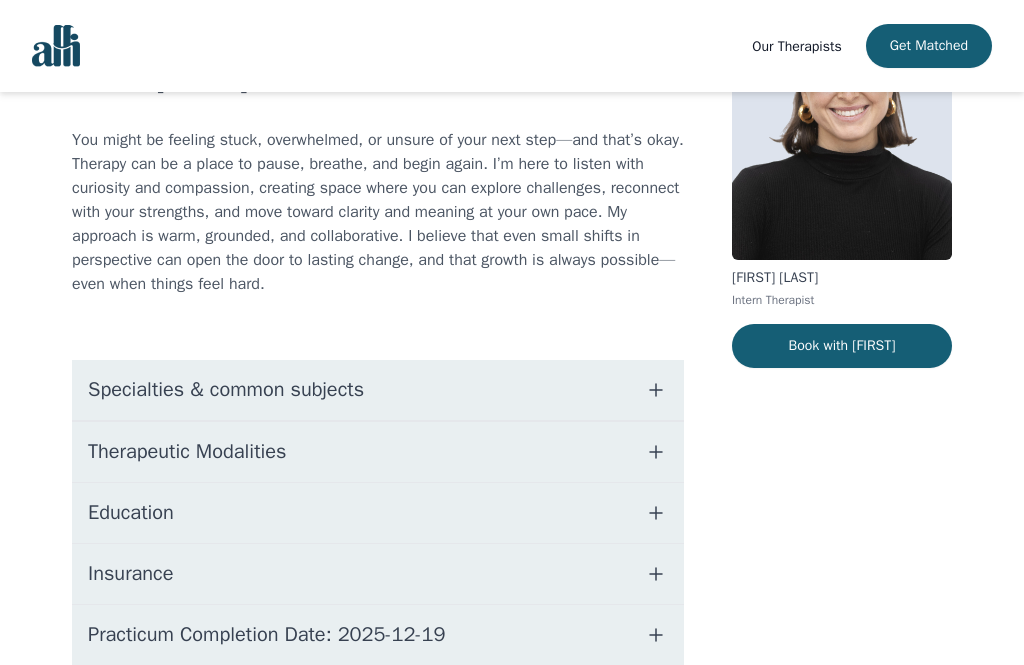 scroll, scrollTop: 218, scrollLeft: 0, axis: vertical 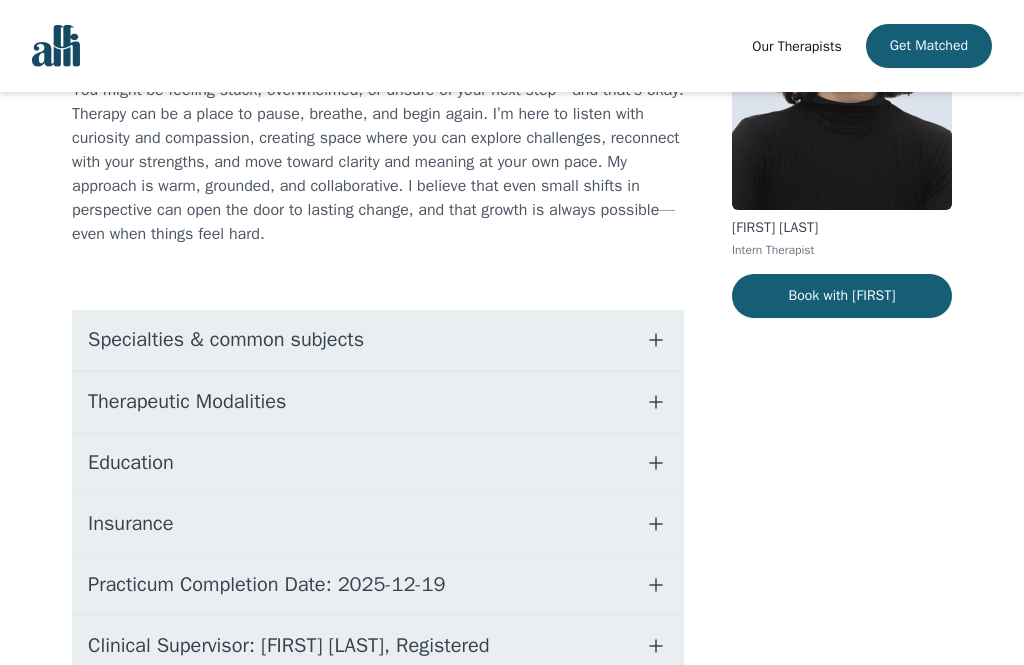 click 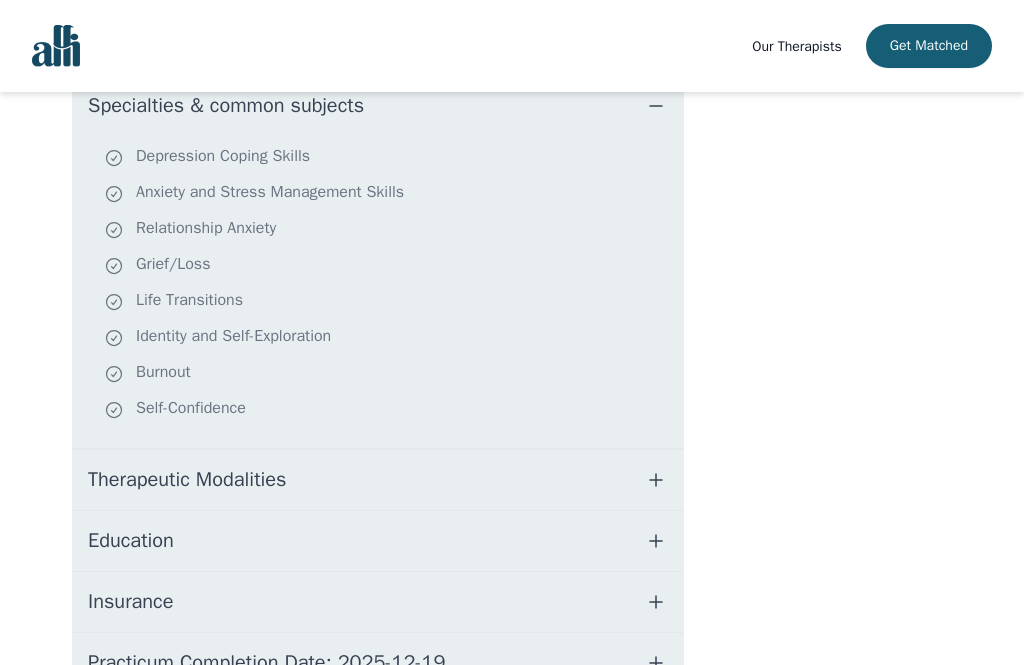 scroll, scrollTop: 496, scrollLeft: 0, axis: vertical 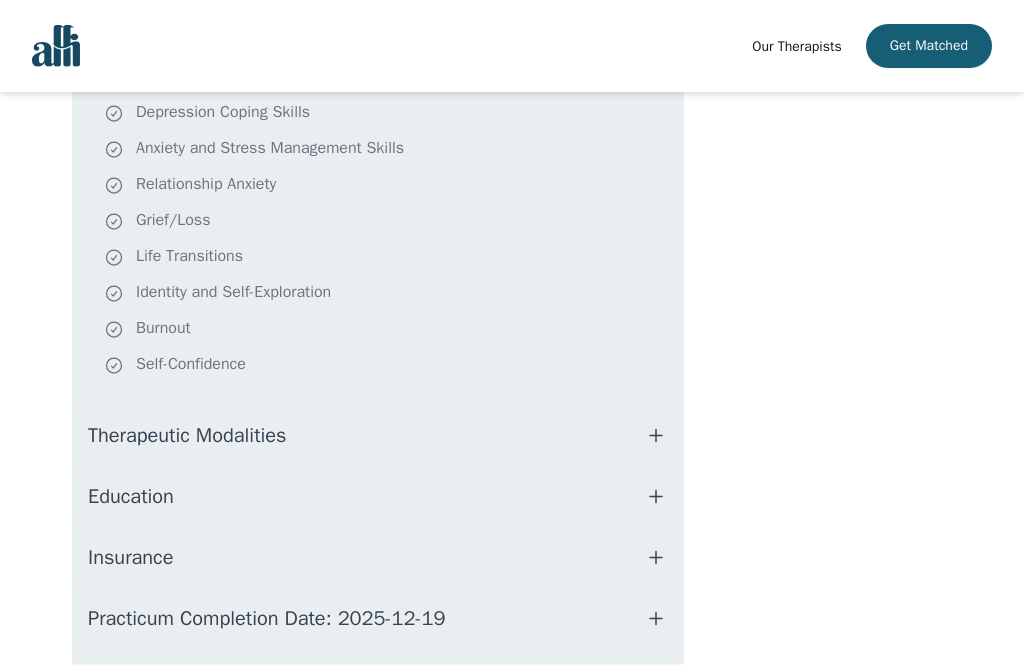 click 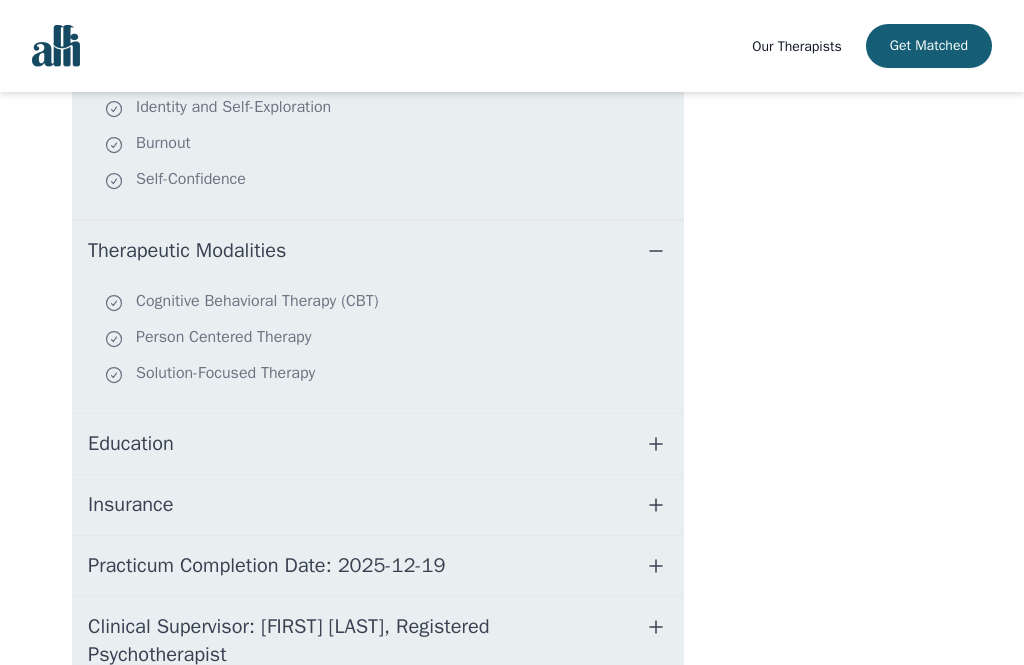 scroll, scrollTop: 732, scrollLeft: 0, axis: vertical 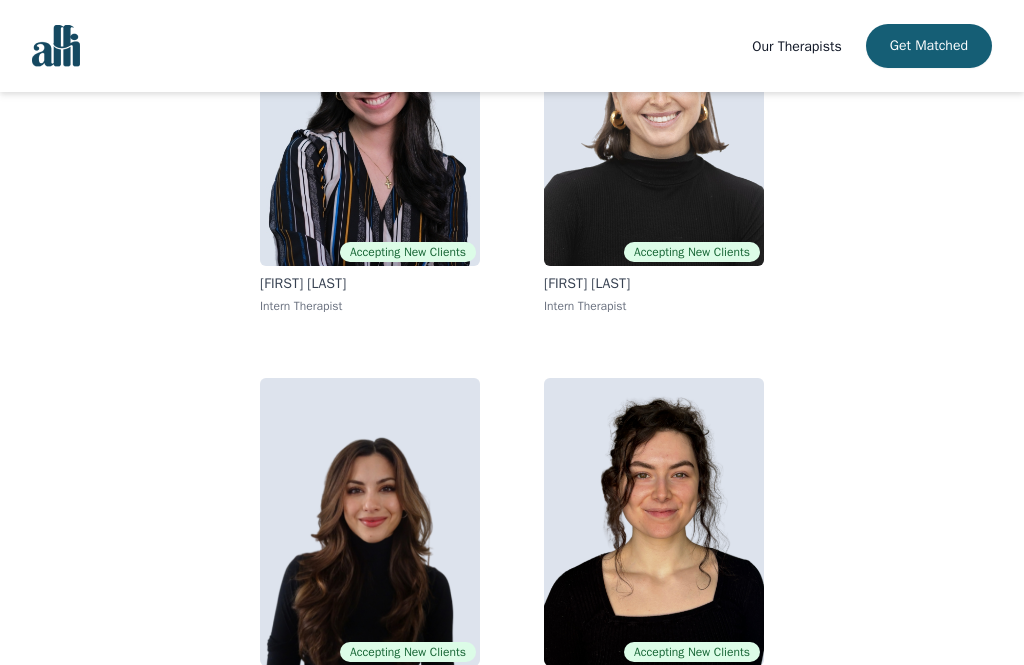 click at bounding box center [370, 522] 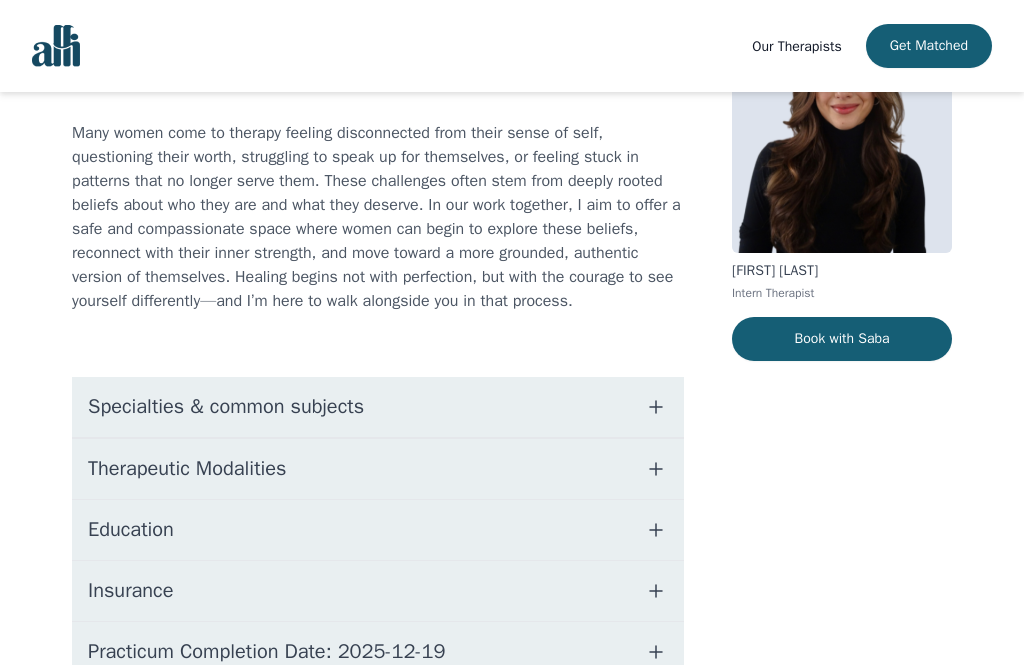 scroll, scrollTop: 212, scrollLeft: 0, axis: vertical 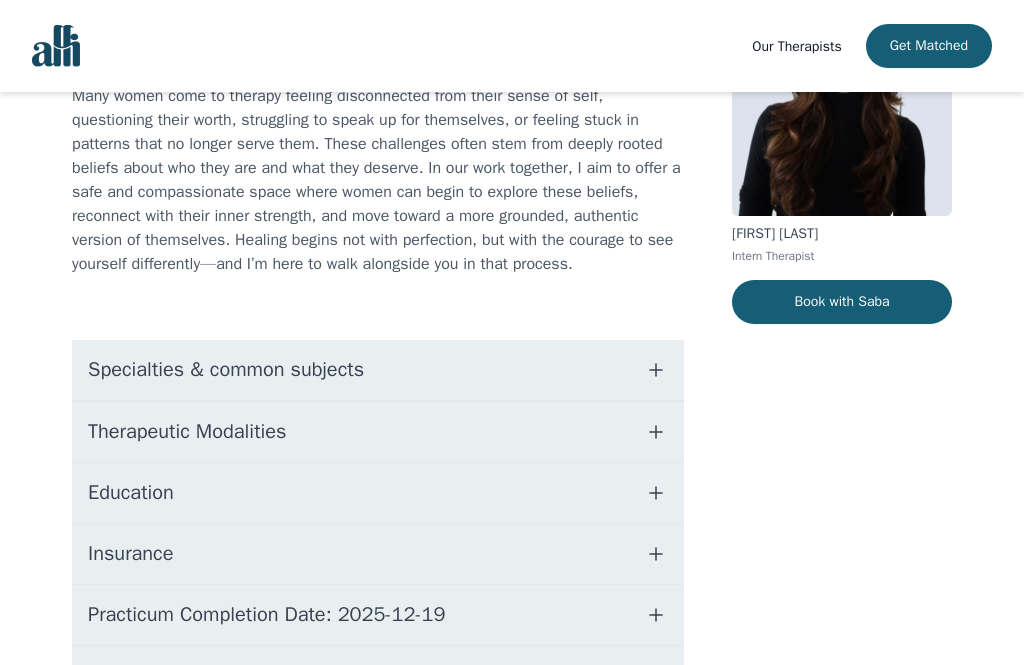 click 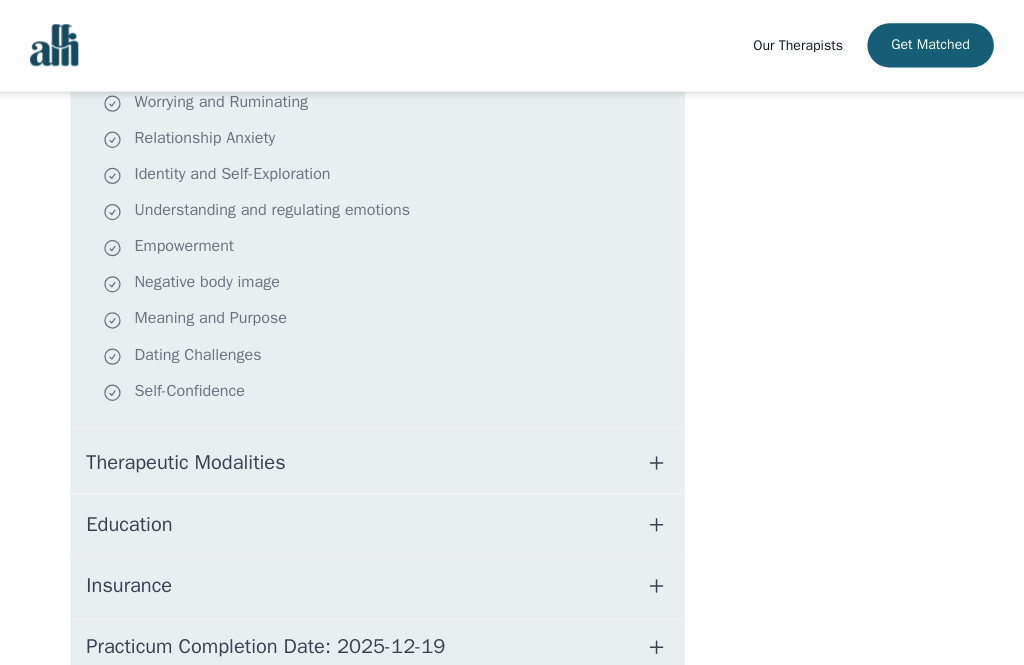 scroll, scrollTop: 567, scrollLeft: 0, axis: vertical 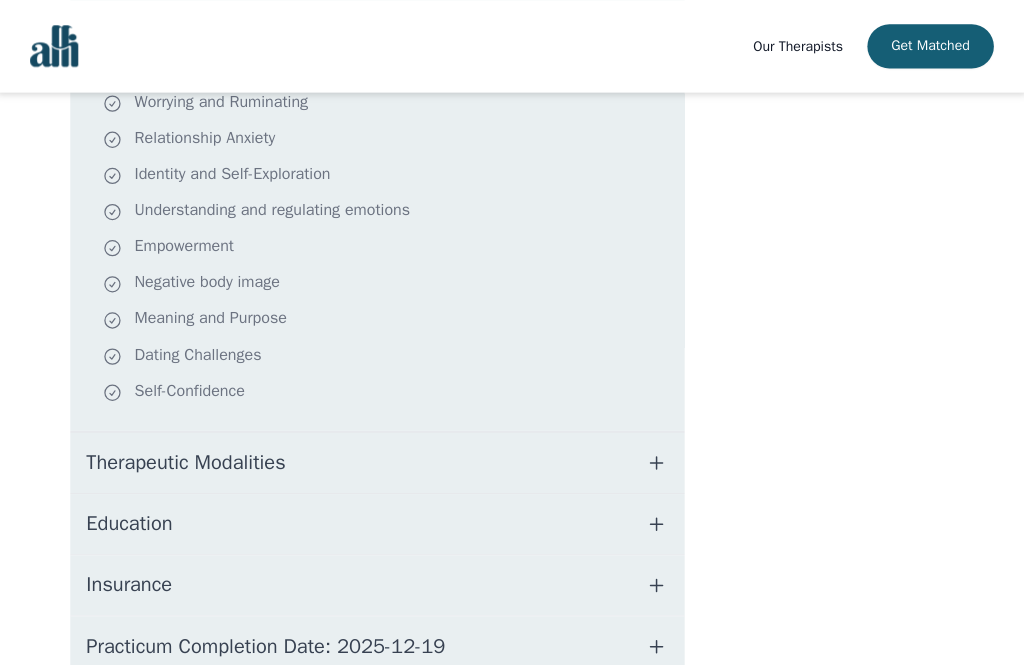 click 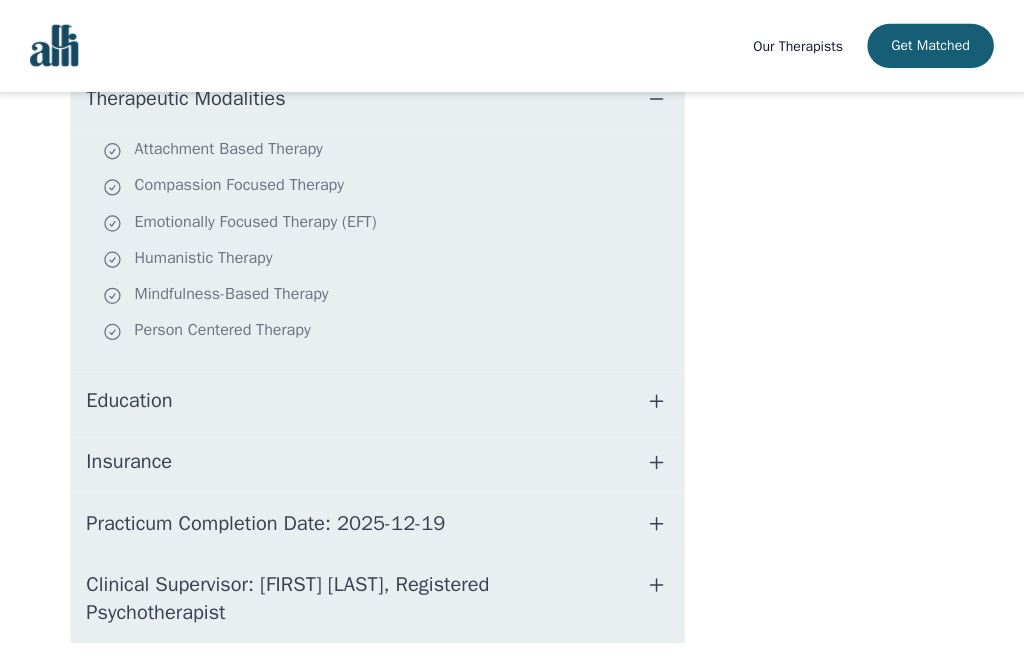 scroll, scrollTop: 963, scrollLeft: 0, axis: vertical 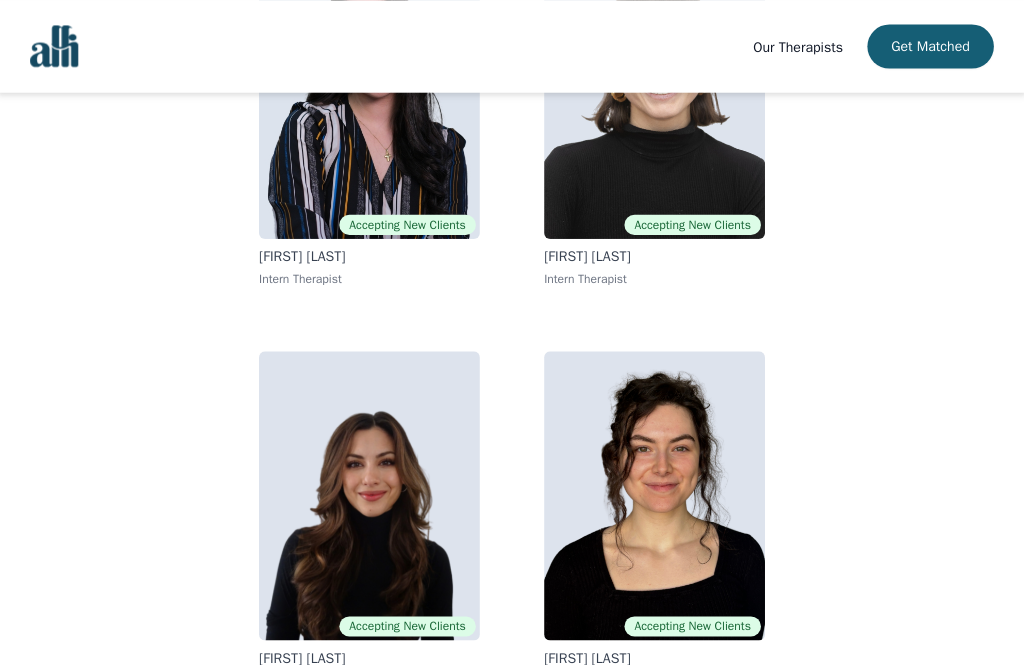 click at bounding box center [654, 494] 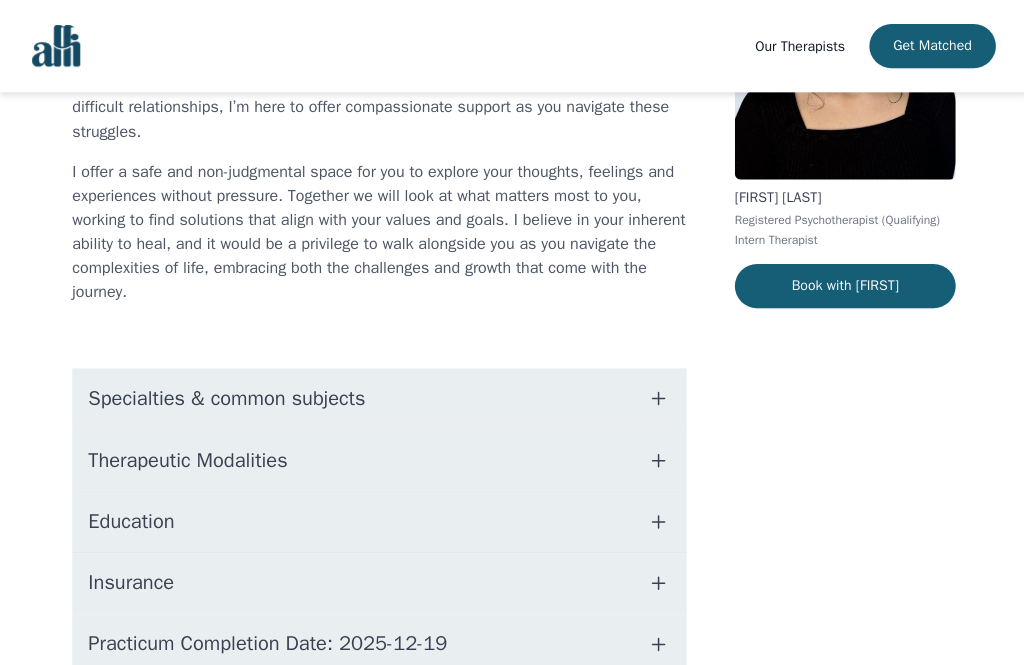 scroll, scrollTop: 267, scrollLeft: 0, axis: vertical 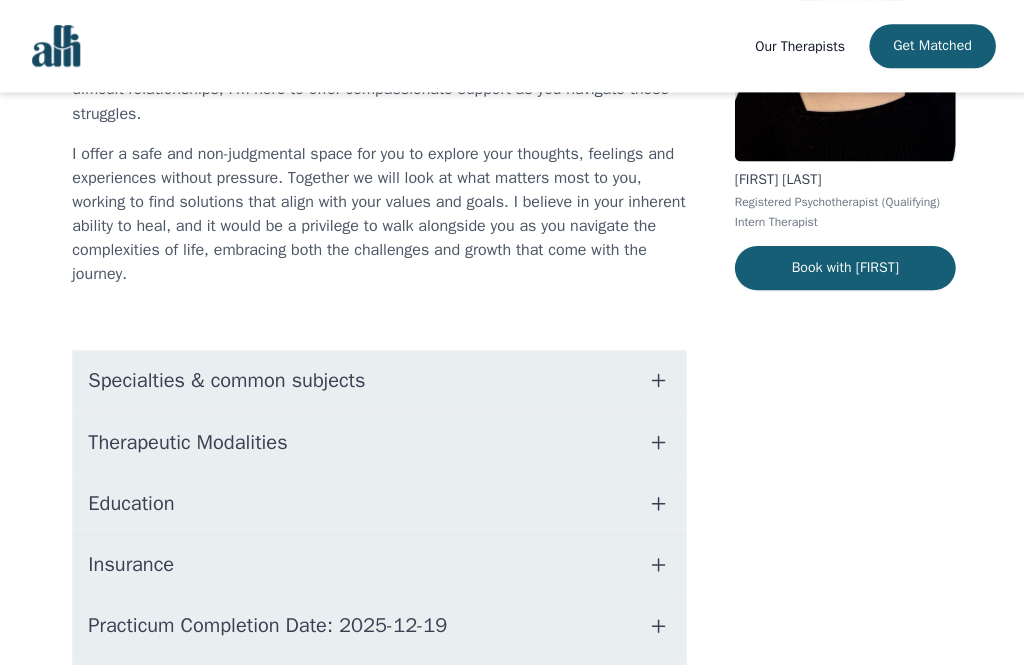 click 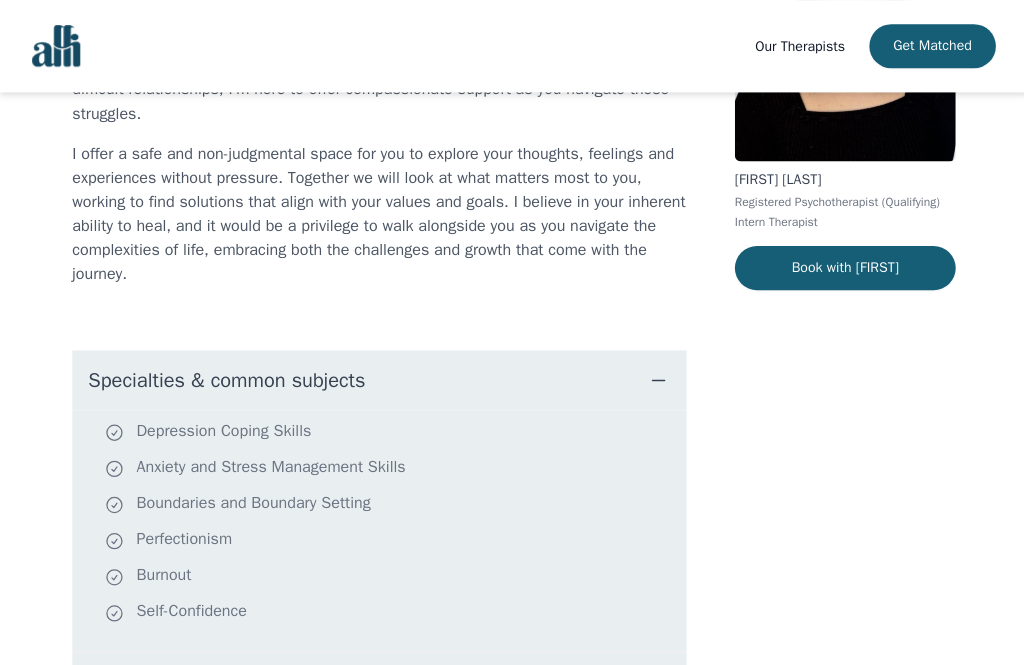 scroll, scrollTop: 268, scrollLeft: 0, axis: vertical 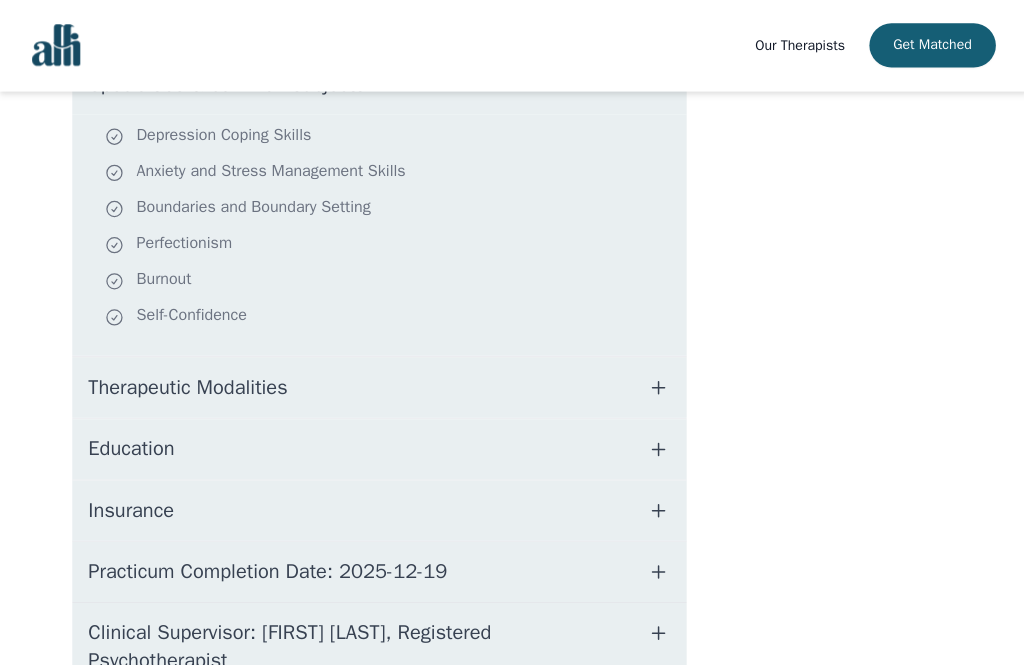 click 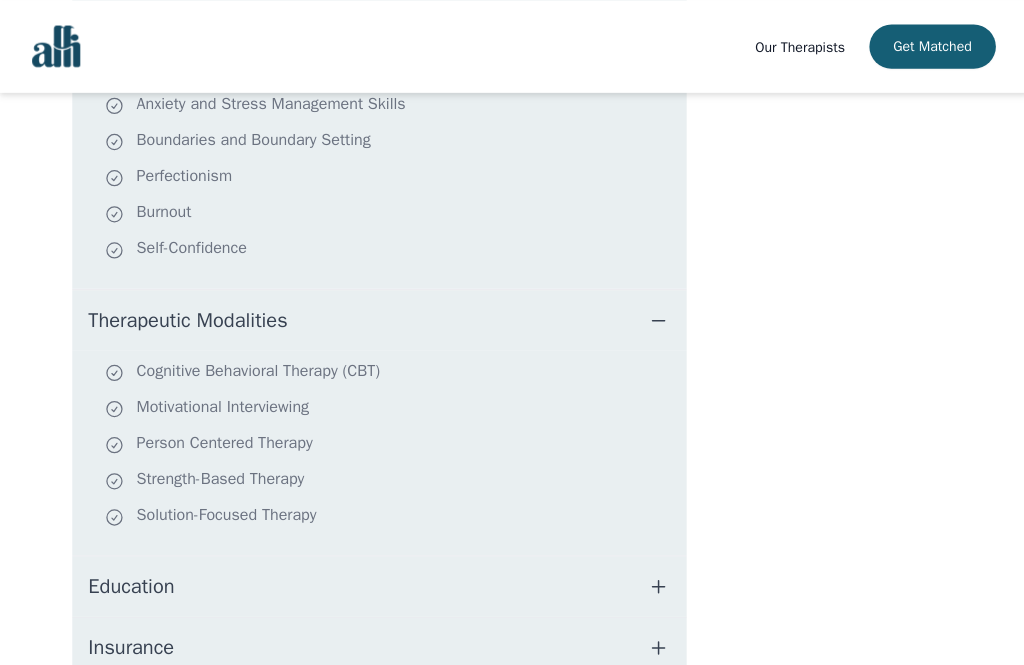 scroll, scrollTop: 652, scrollLeft: 0, axis: vertical 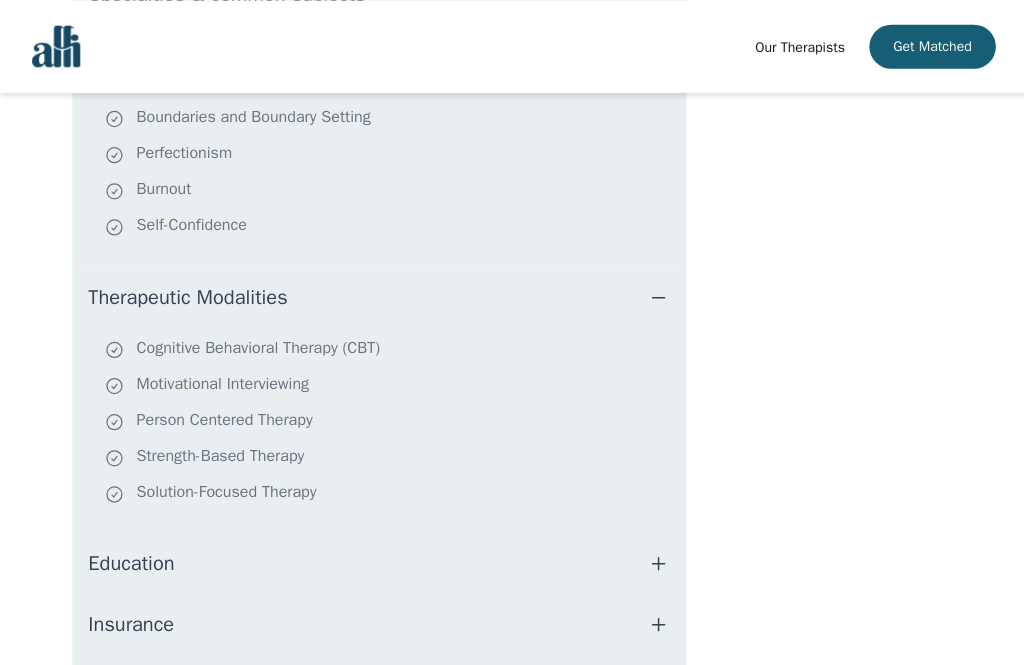 click 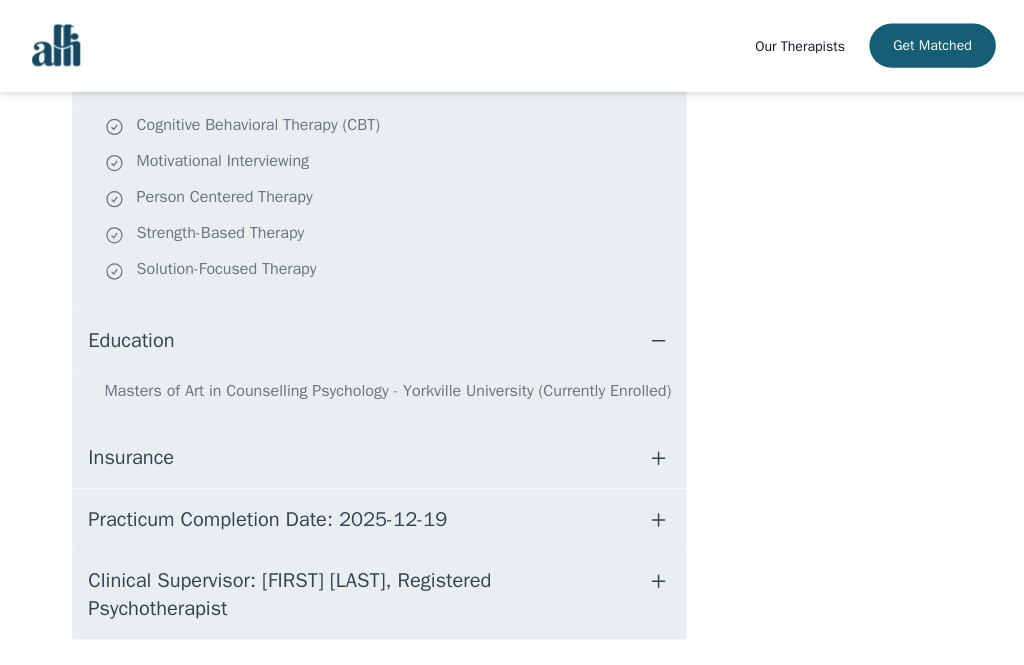 scroll, scrollTop: 903, scrollLeft: 0, axis: vertical 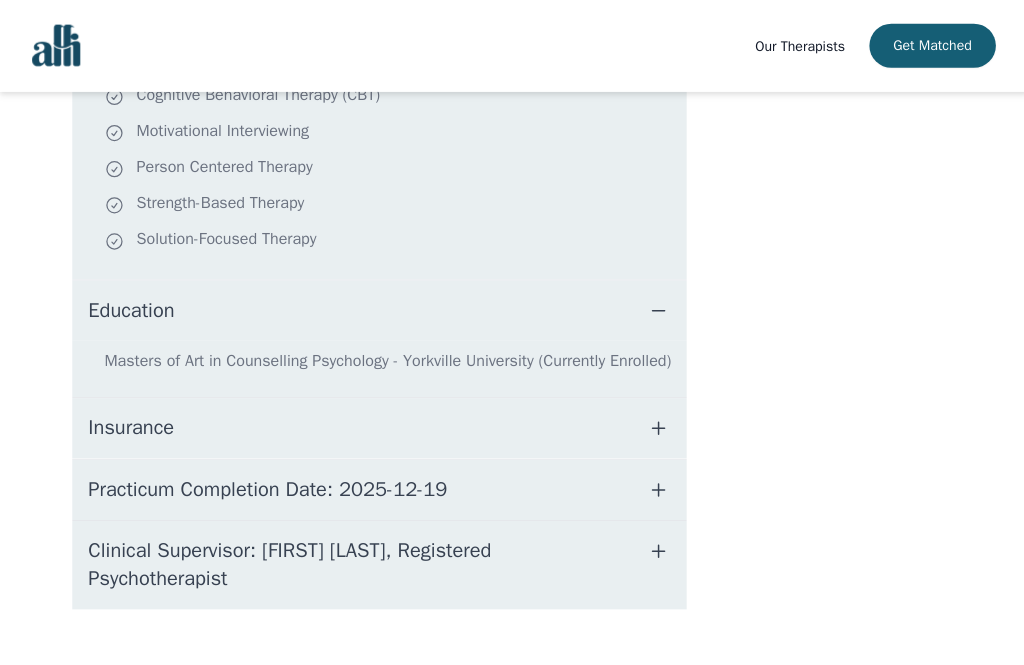 click 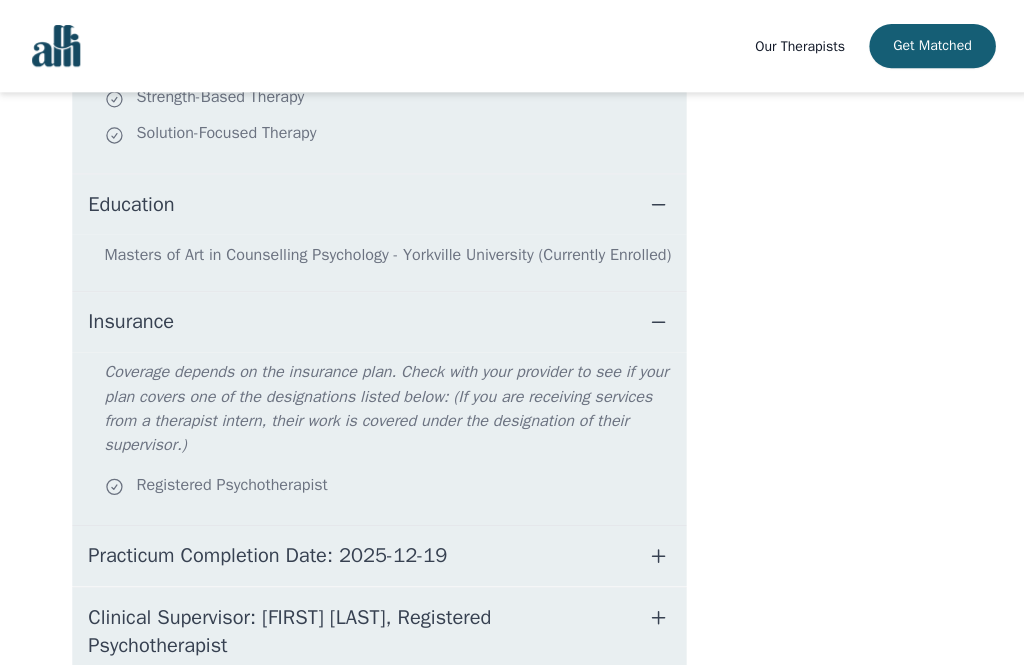 click 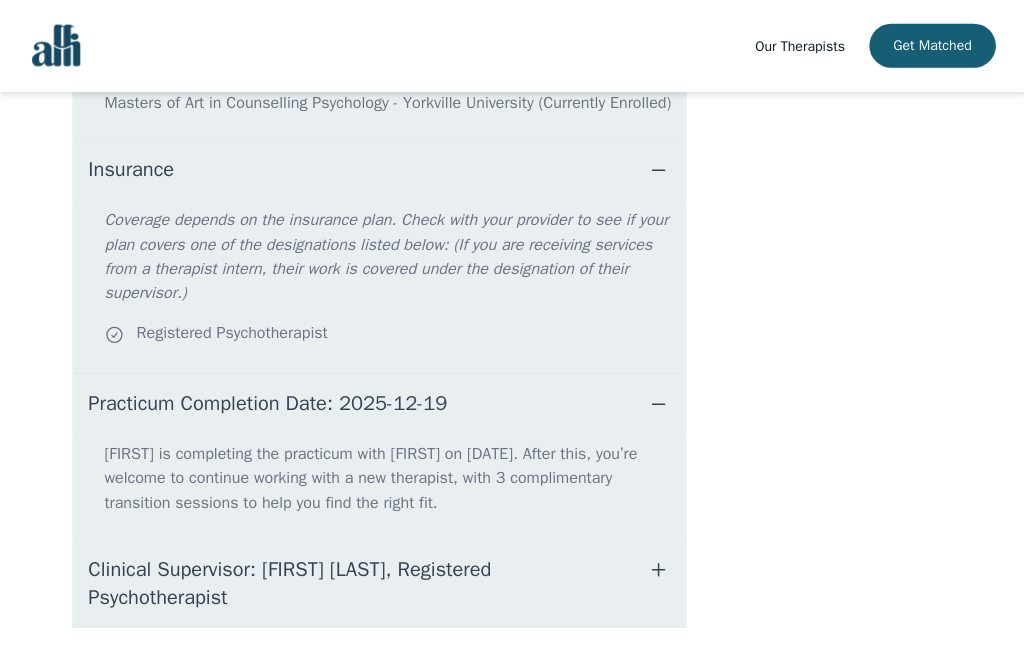 scroll, scrollTop: 1179, scrollLeft: 0, axis: vertical 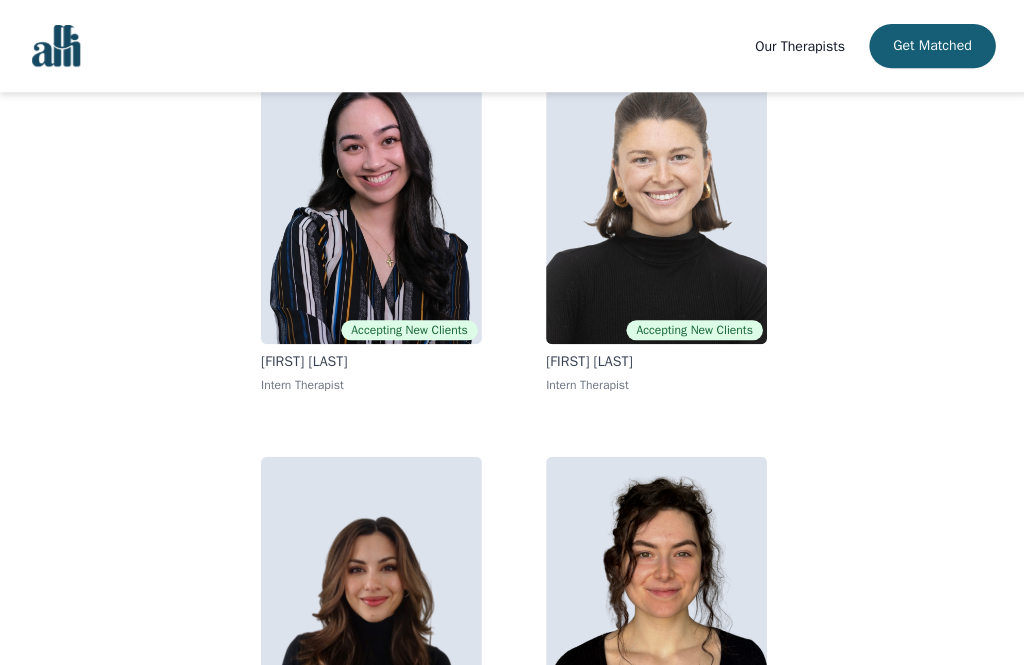 click at bounding box center [654, 199] 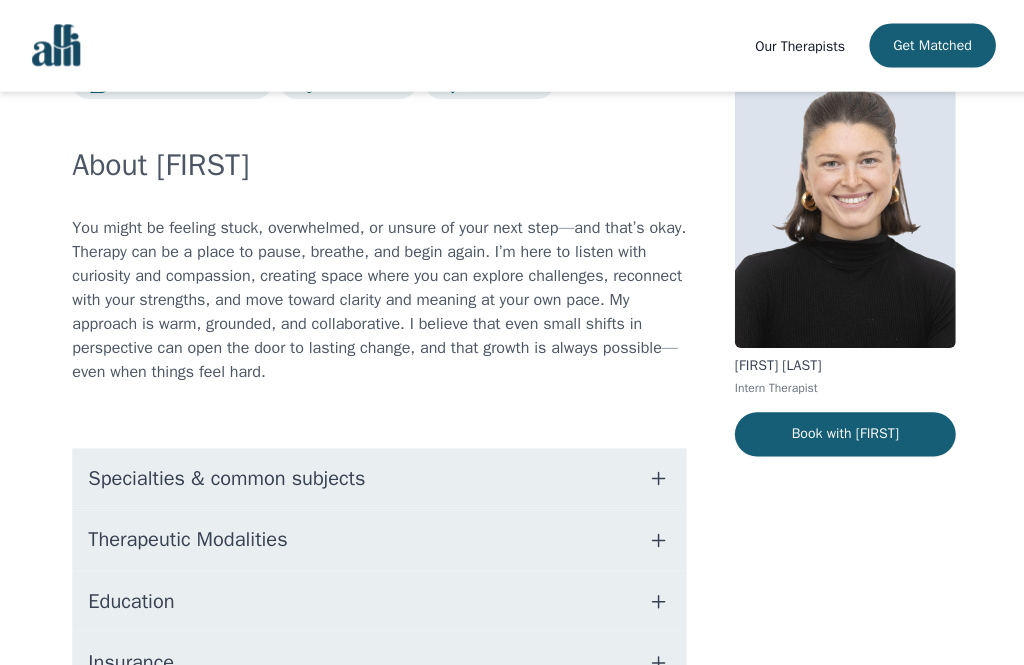 scroll, scrollTop: 85, scrollLeft: 0, axis: vertical 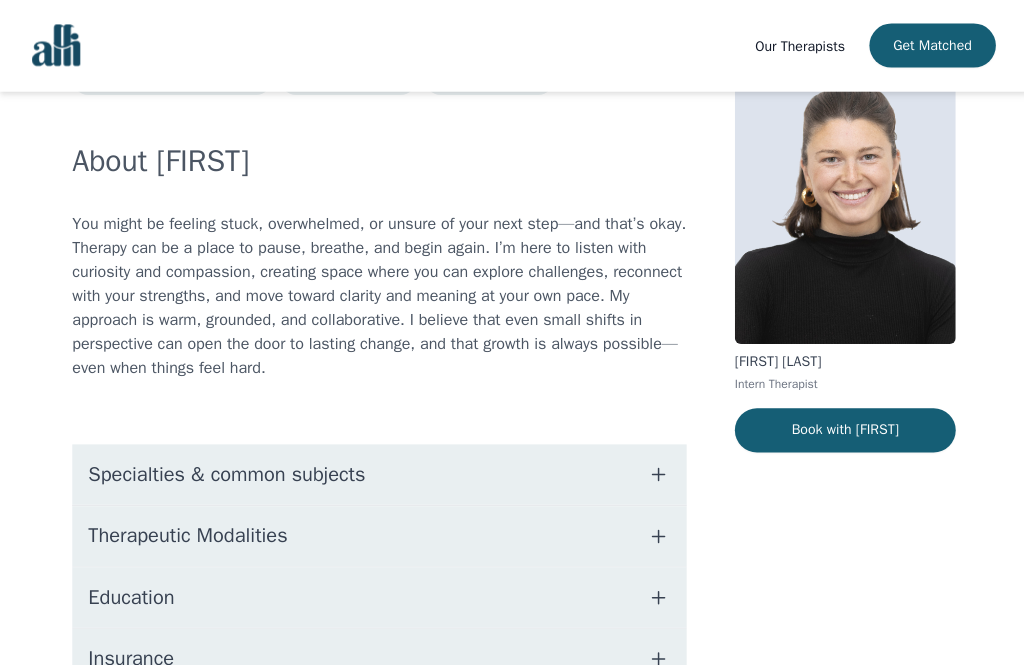 click 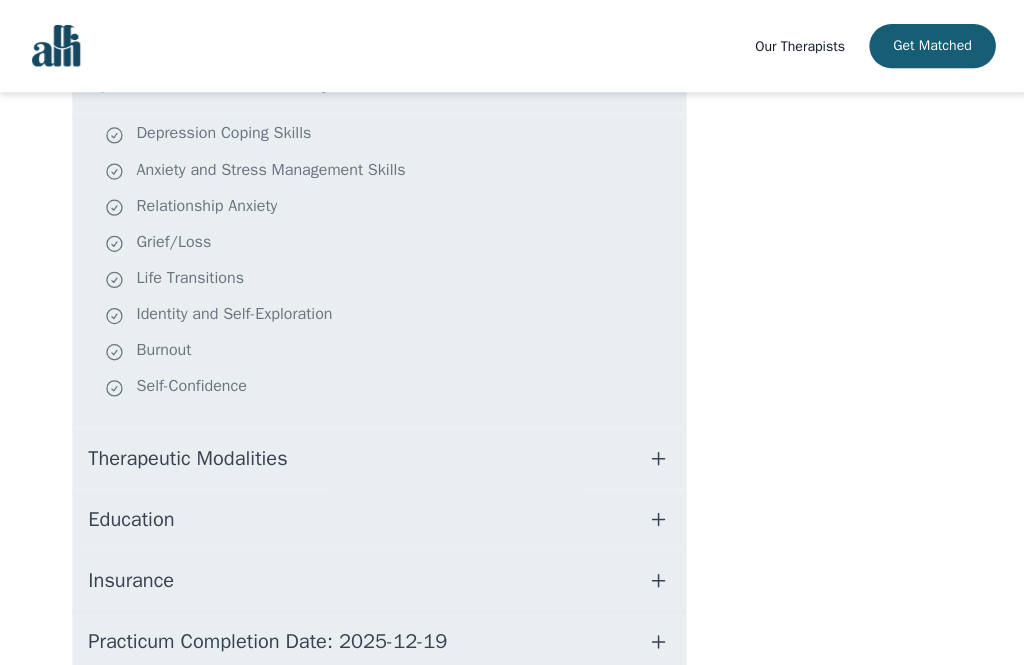 click 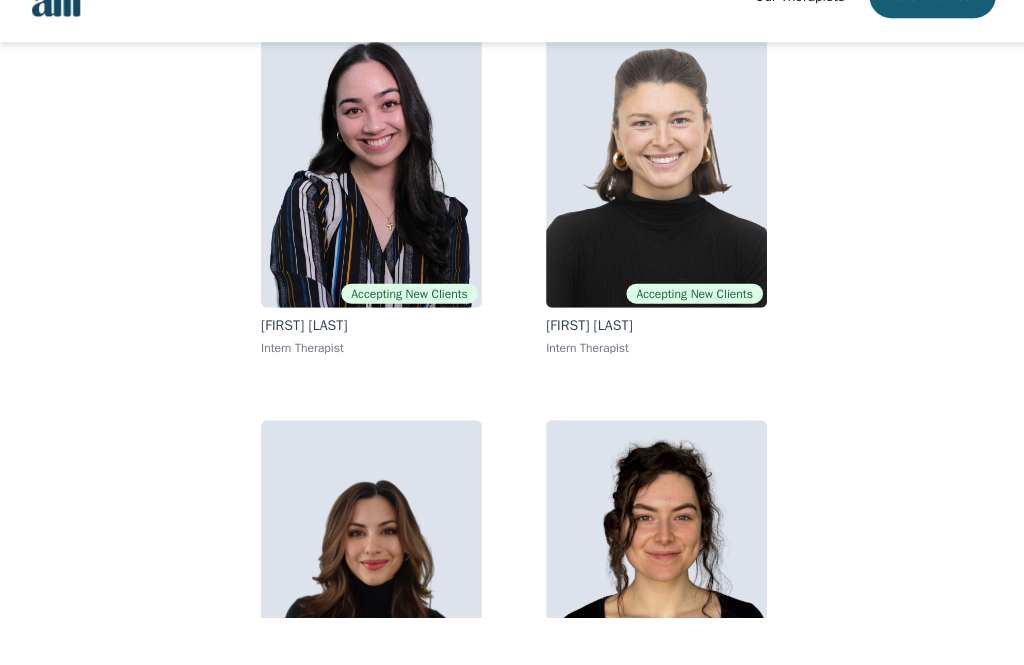 scroll, scrollTop: 317, scrollLeft: 0, axis: vertical 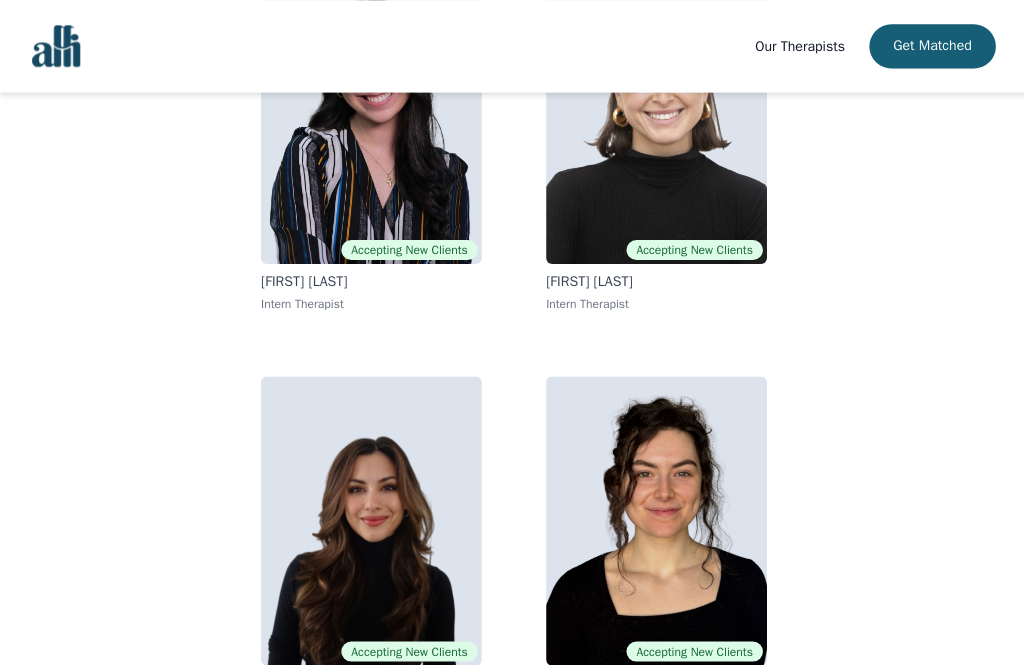 click at bounding box center (370, 119) 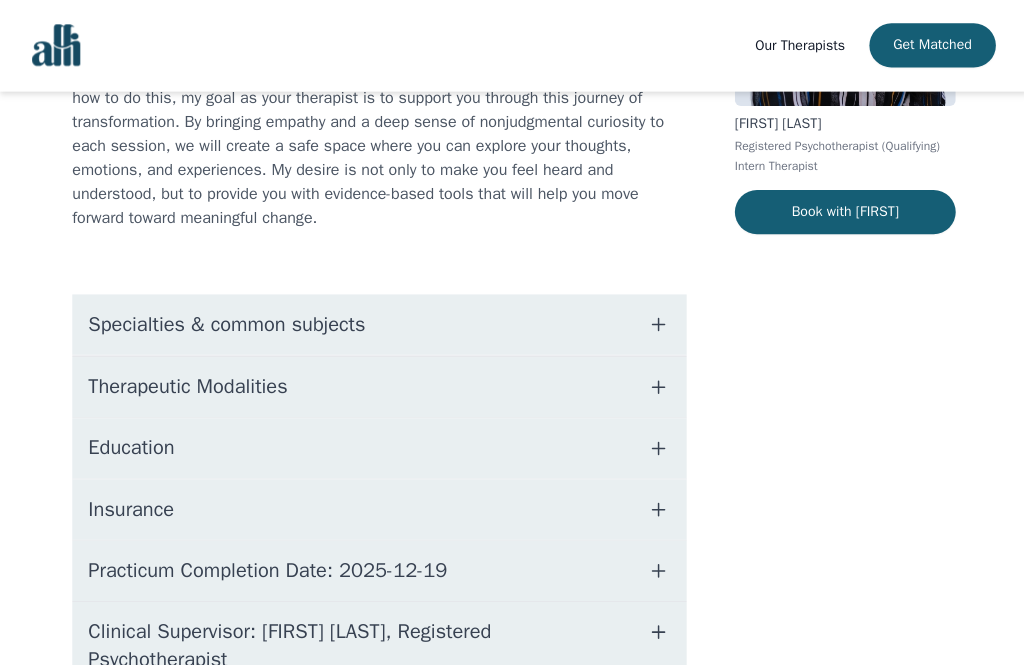 scroll, scrollTop: 345, scrollLeft: 0, axis: vertical 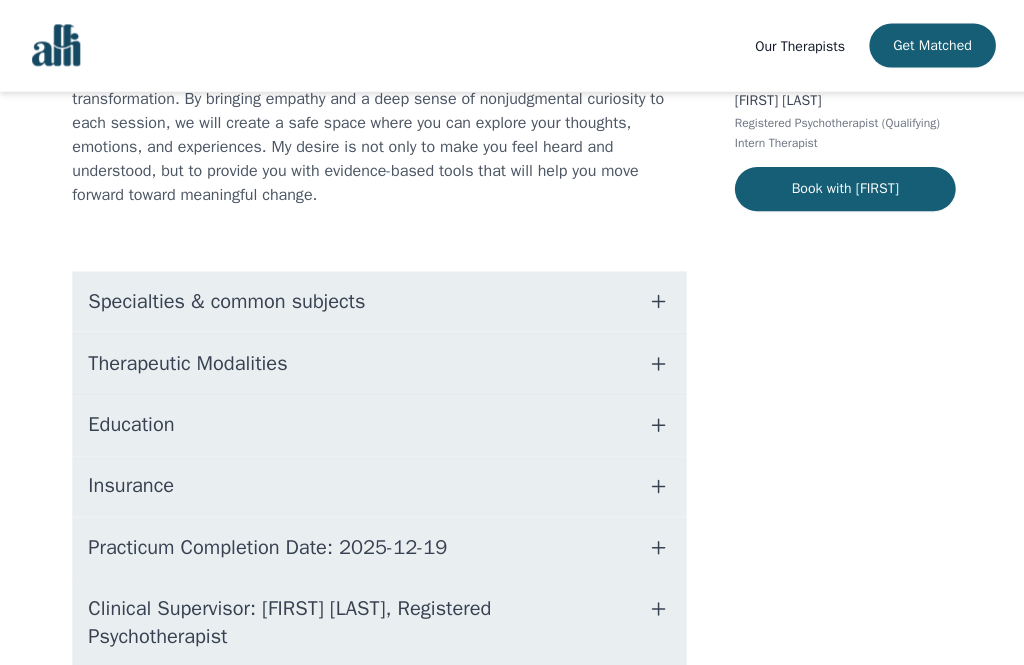 click 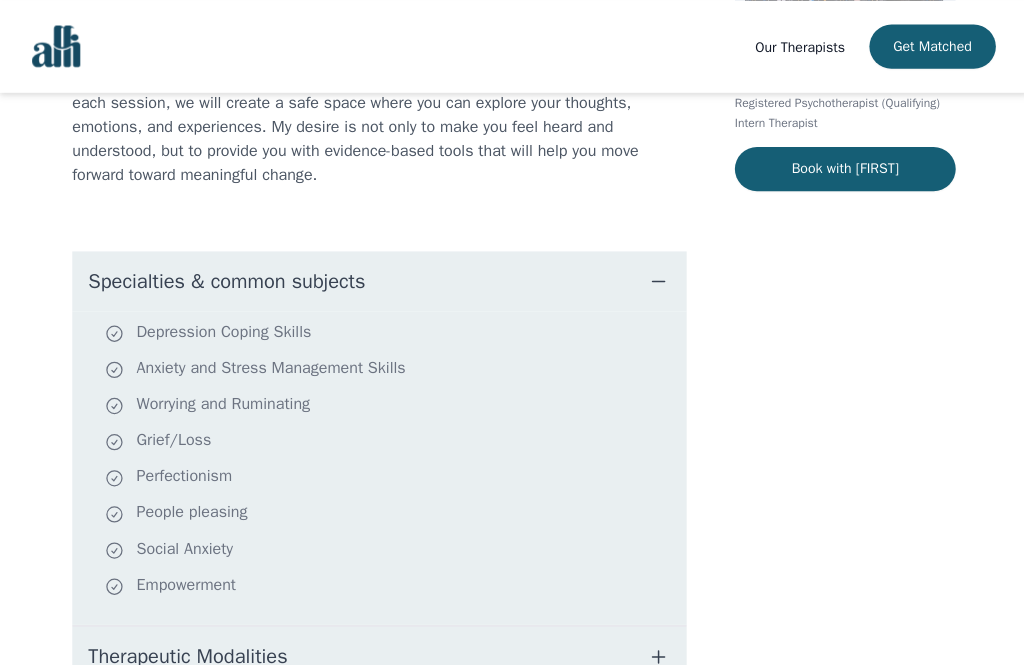 scroll, scrollTop: 367, scrollLeft: 0, axis: vertical 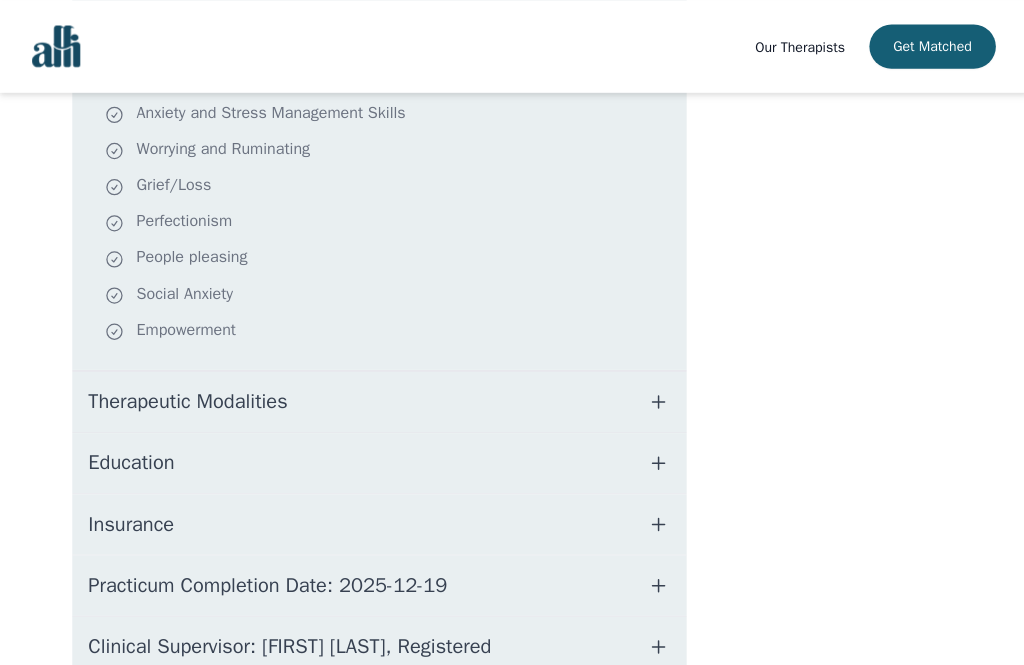 click 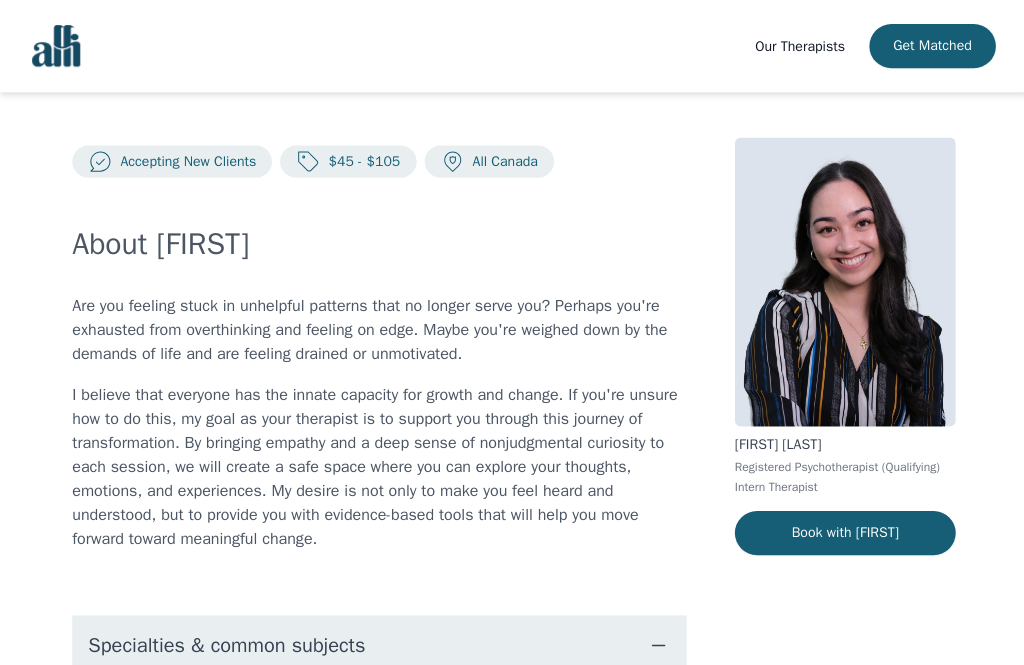 scroll, scrollTop: 5, scrollLeft: 0, axis: vertical 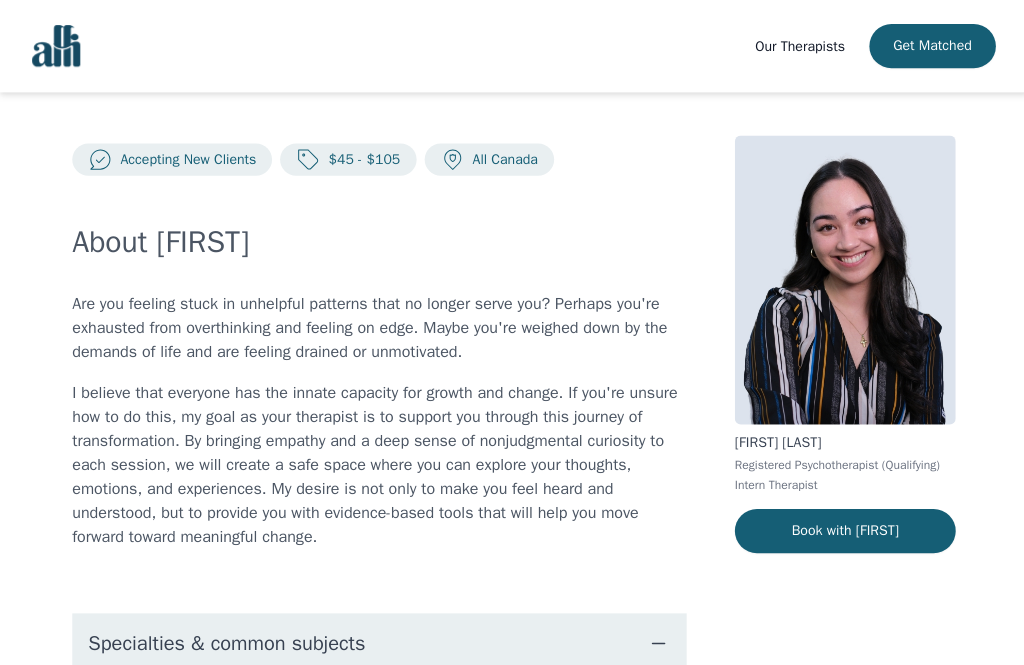 click on "Book with [FIRST]" at bounding box center [842, 529] 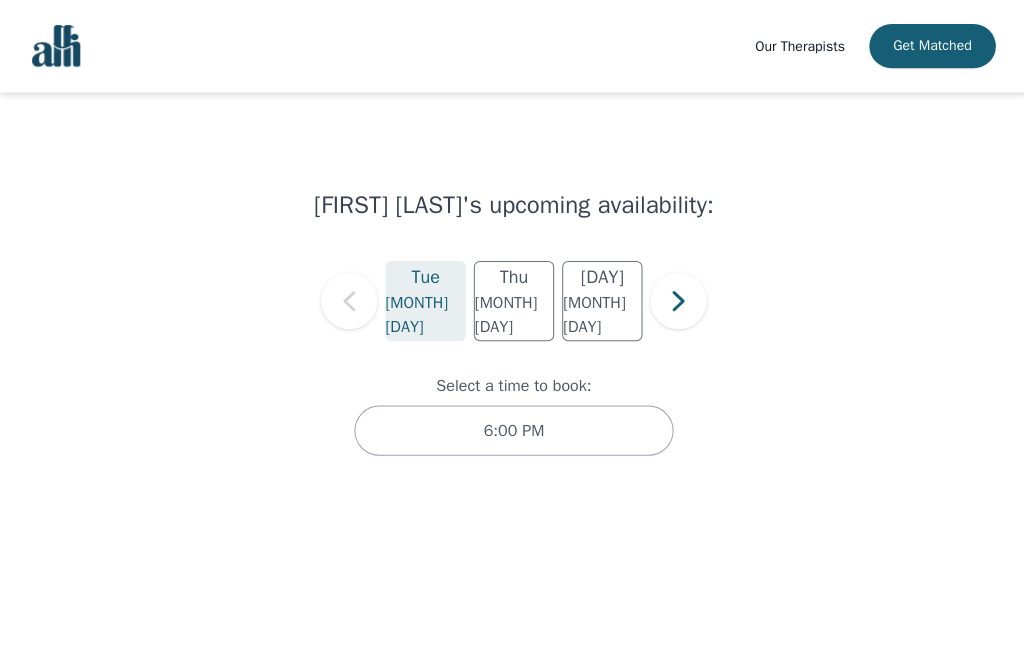 click on "6:00 PM" at bounding box center [512, 429] 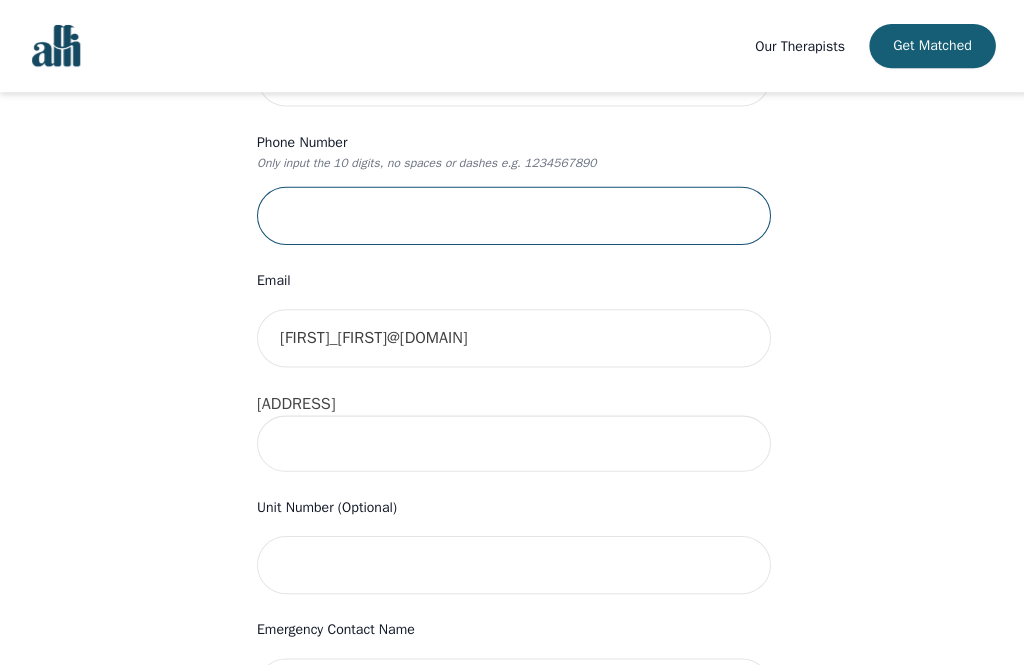 click at bounding box center (512, 215) 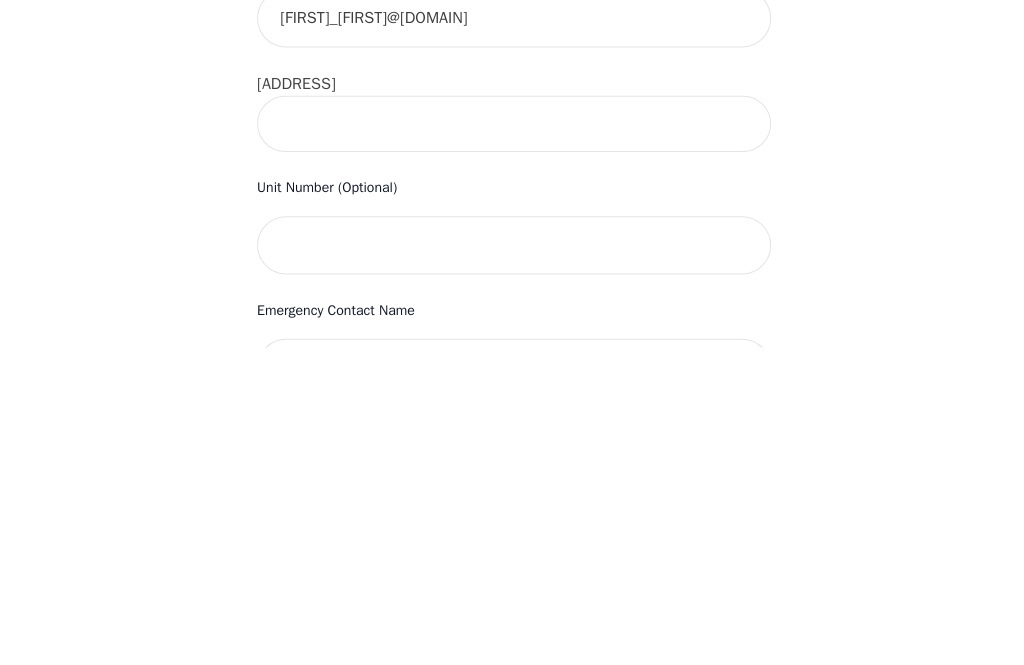 type on "Quick" 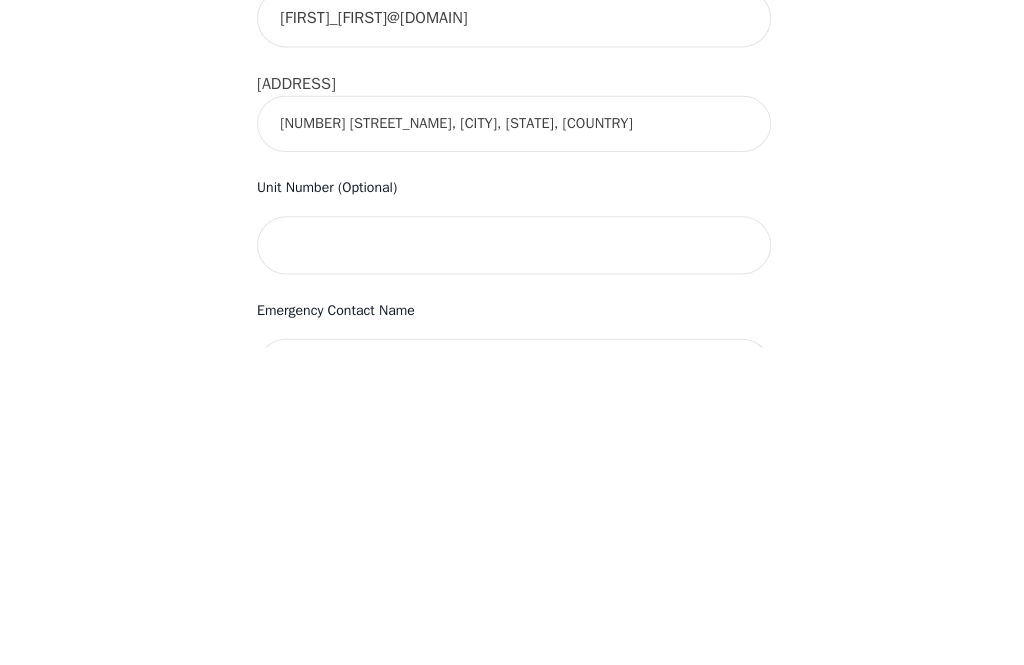 scroll, scrollTop: 793, scrollLeft: 0, axis: vertical 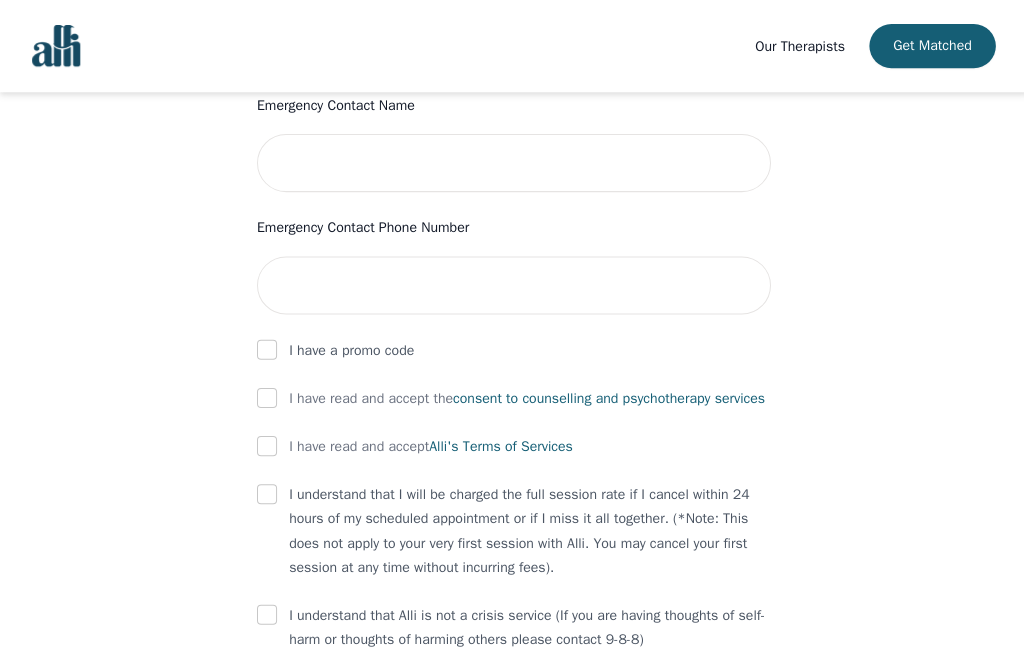 click at bounding box center [266, 396] 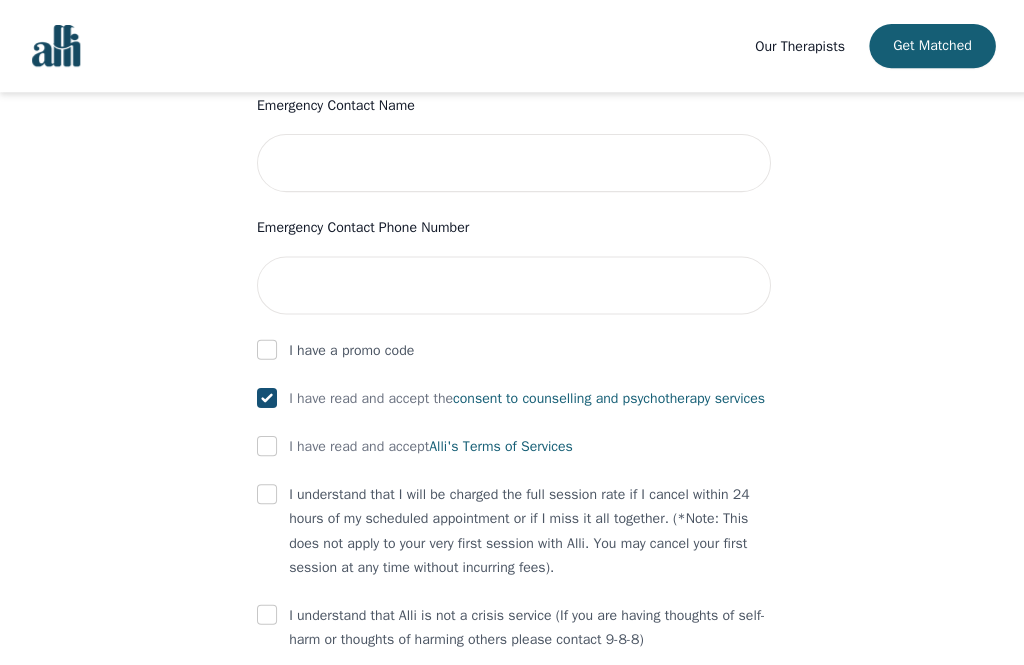checkbox on "true" 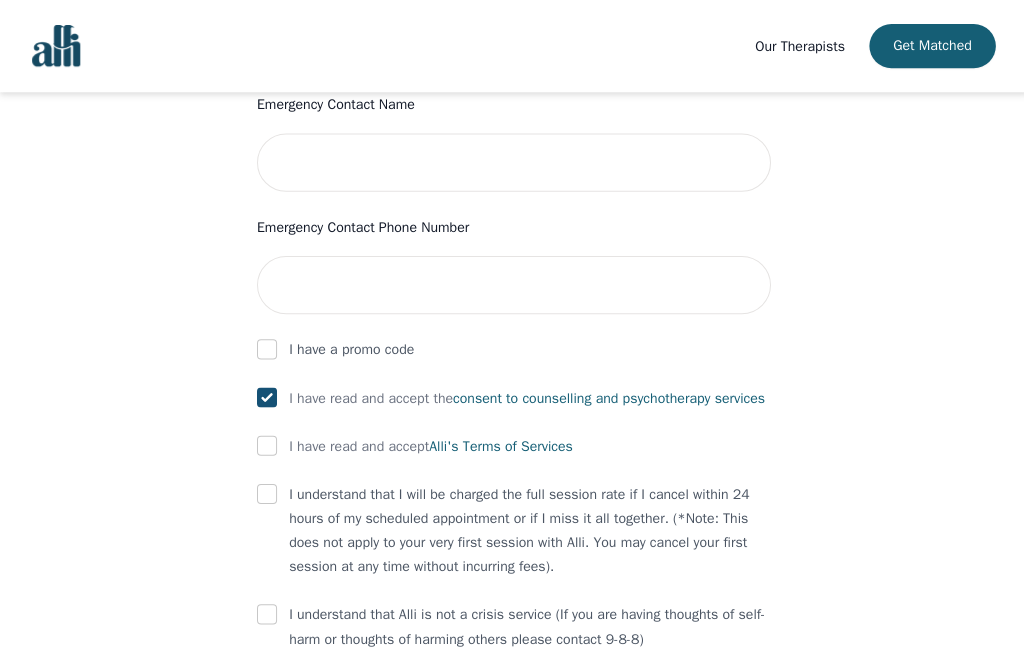 click at bounding box center (266, 444) 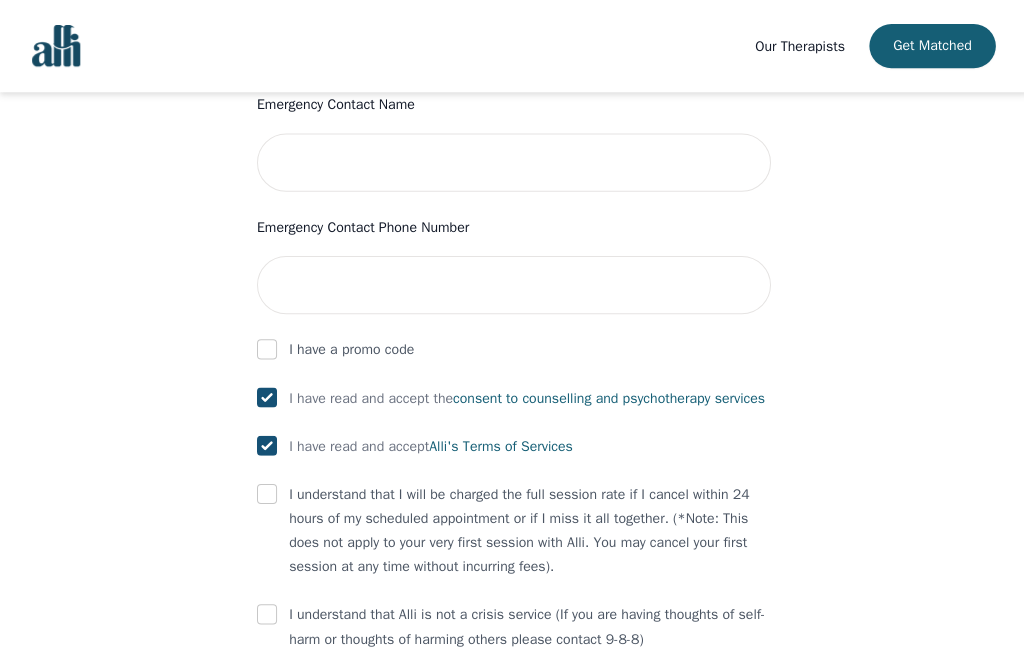 checkbox on "true" 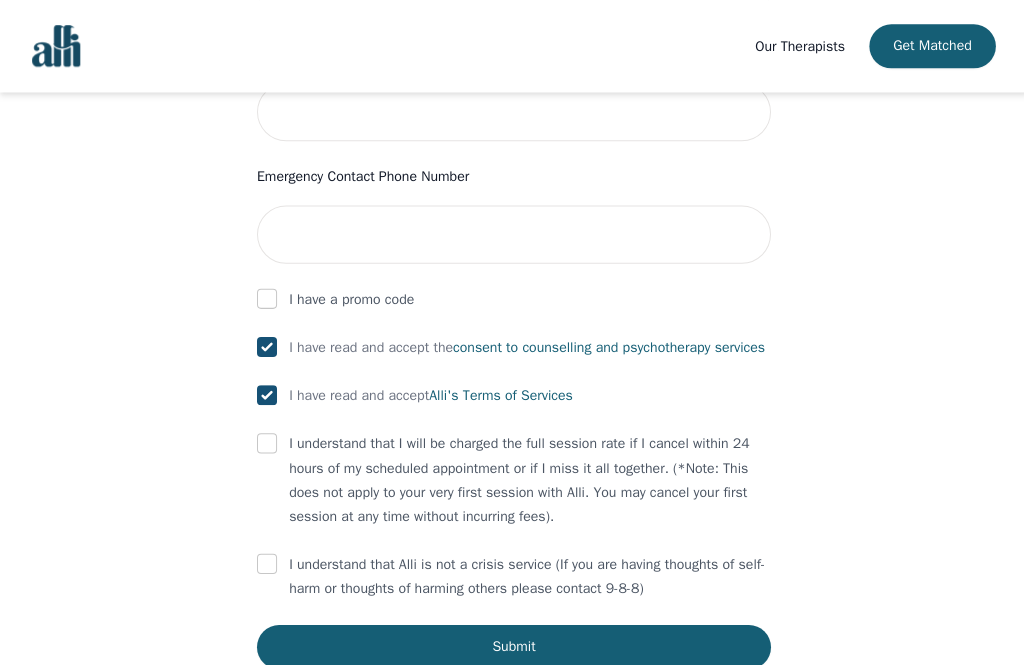 scroll, scrollTop: 1048, scrollLeft: 0, axis: vertical 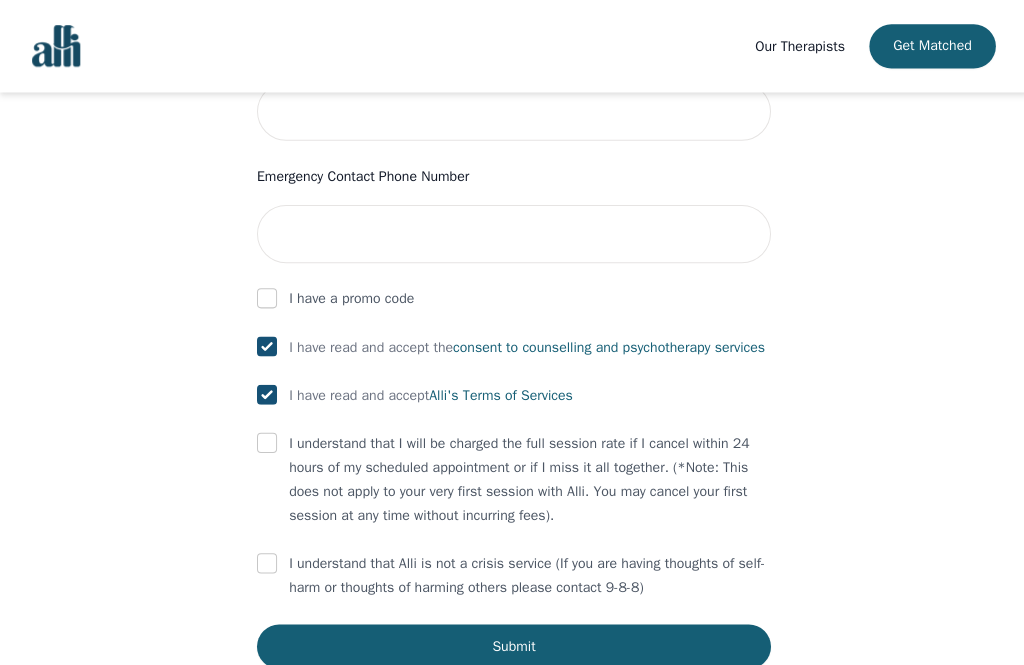 click at bounding box center (266, 441) 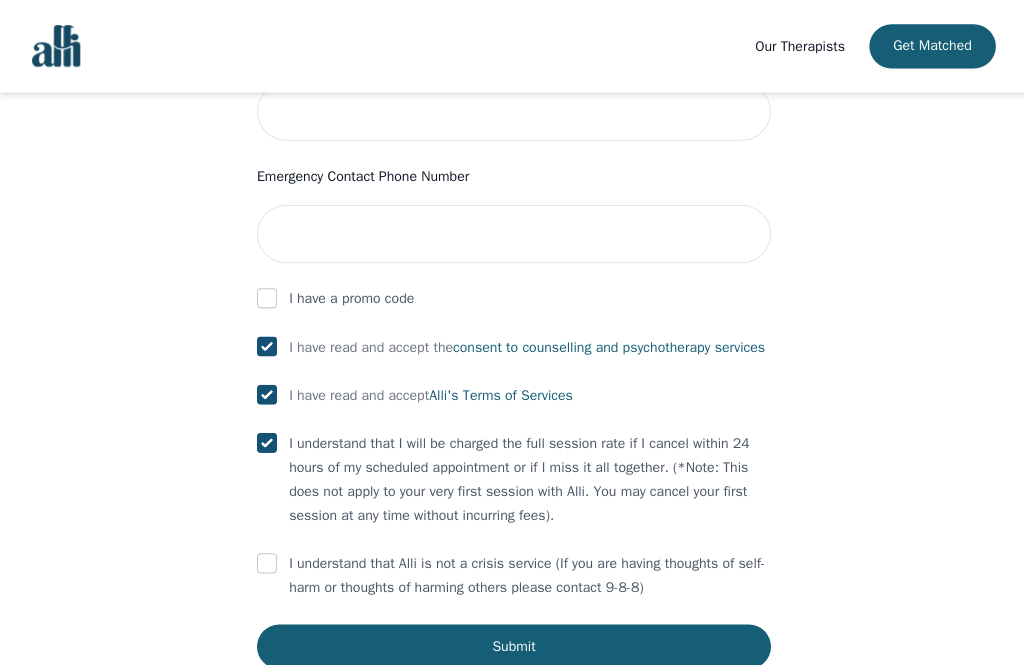 checkbox on "true" 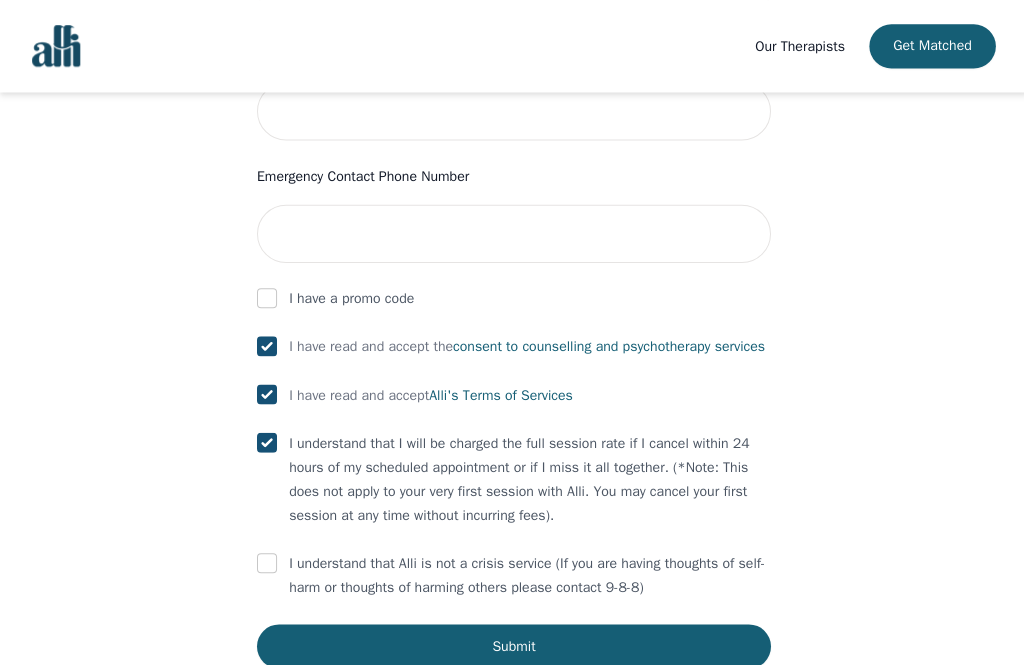 click at bounding box center [266, 561] 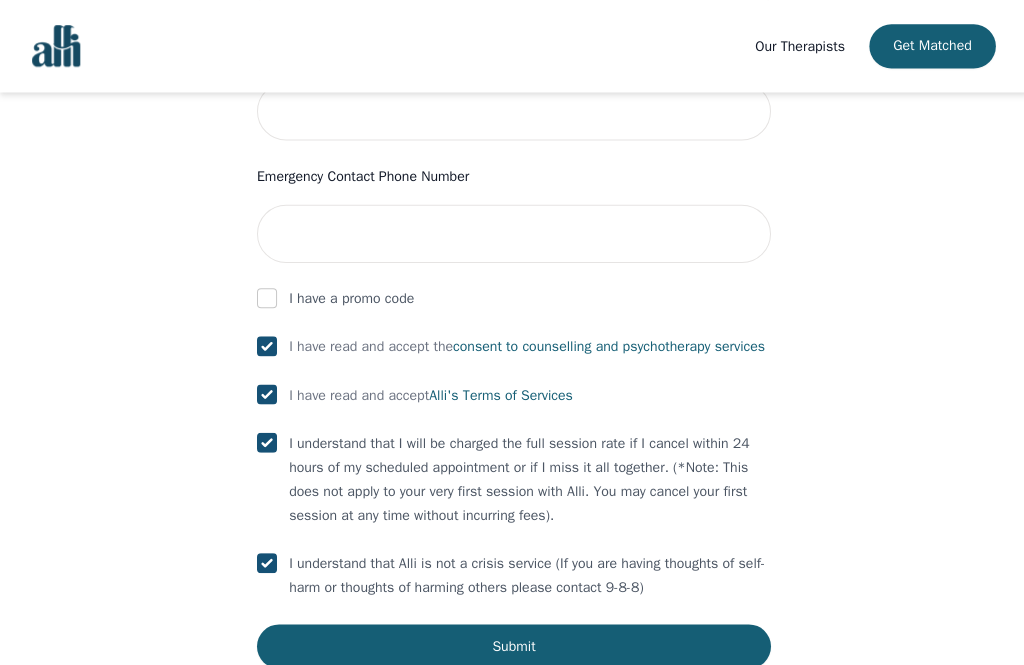 checkbox on "true" 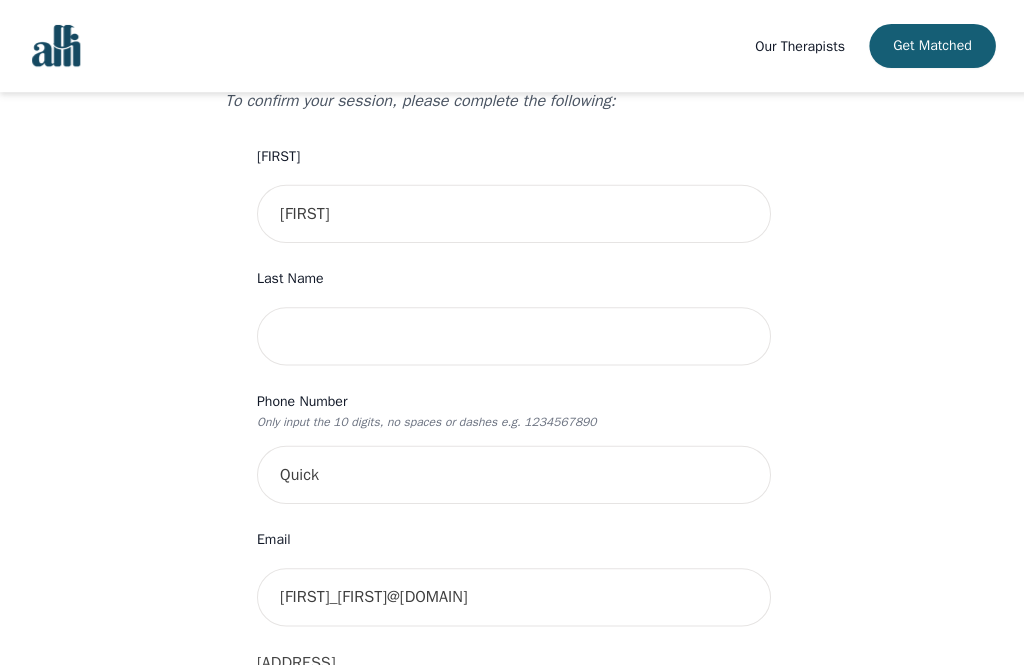 scroll, scrollTop: 215, scrollLeft: 0, axis: vertical 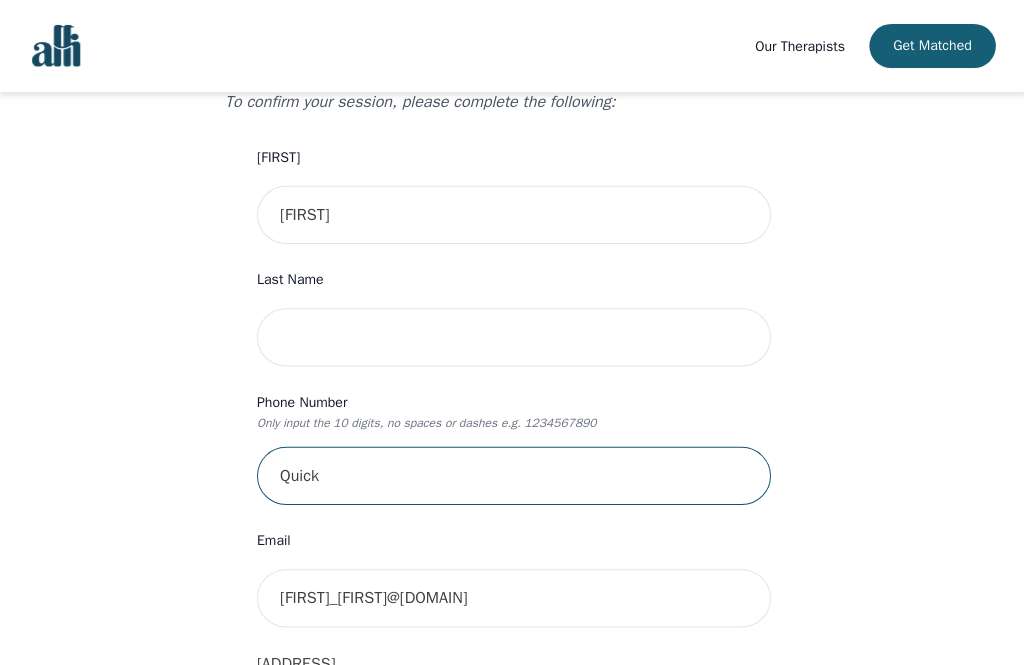 click on "Quick" at bounding box center (512, 474) 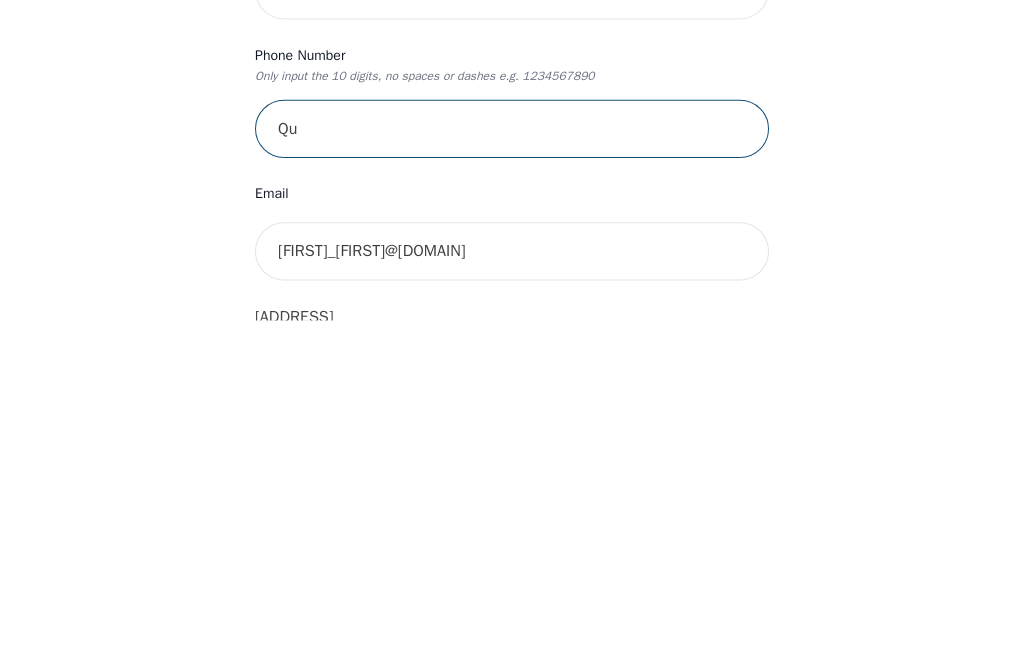 type on "Q" 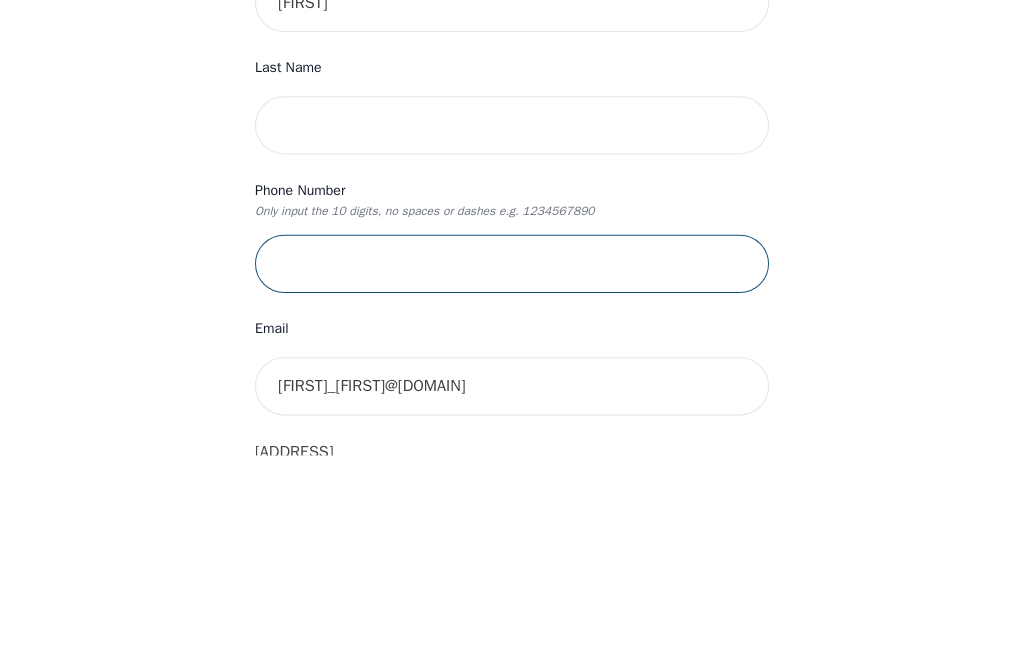 type 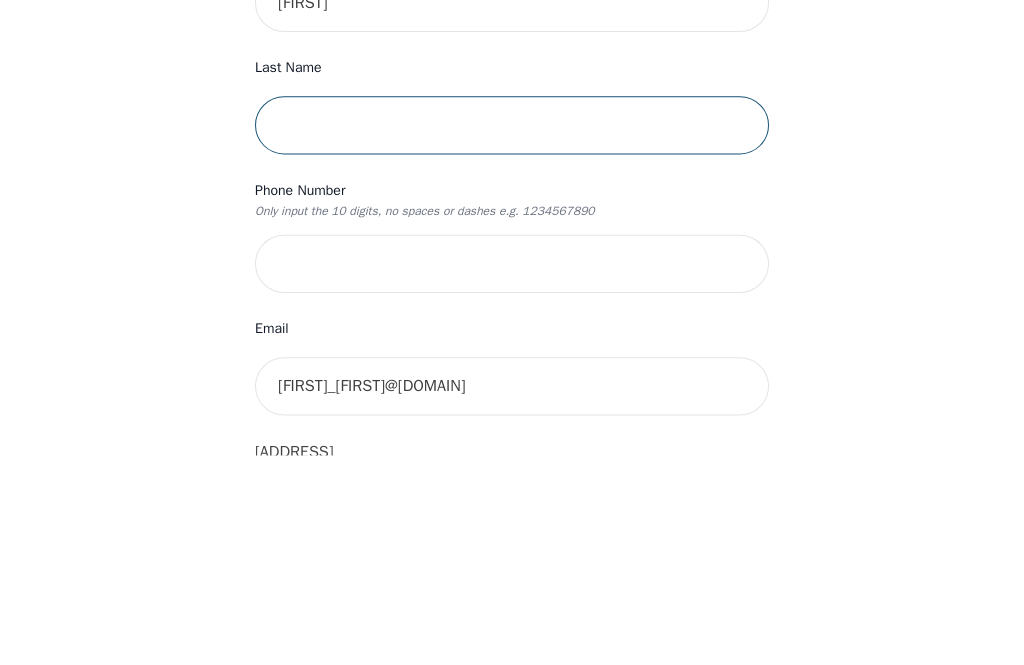 click at bounding box center (512, 336) 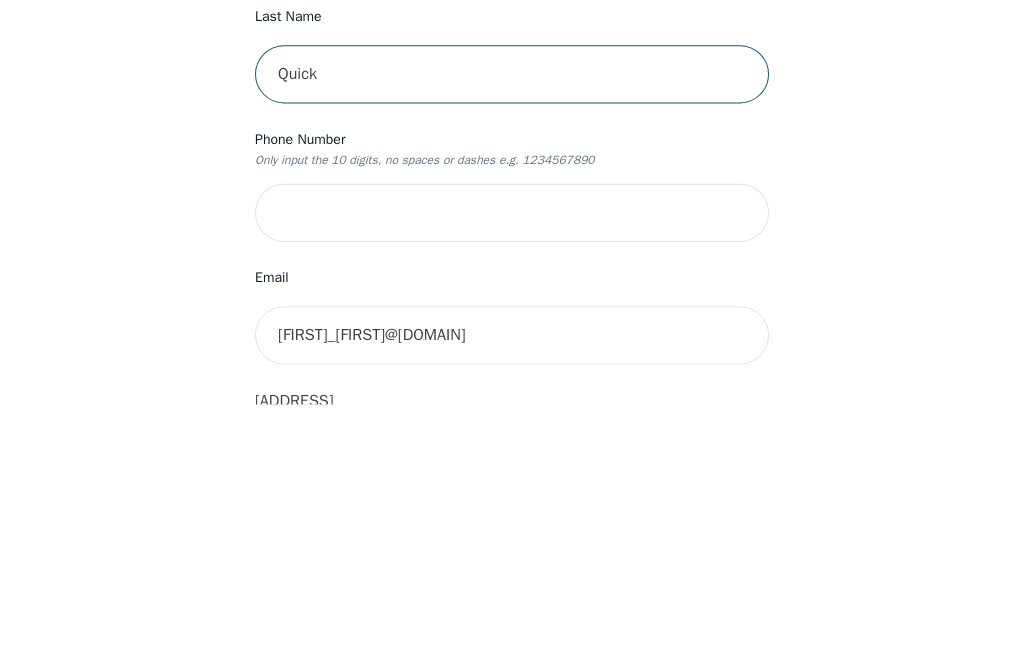 type on "Quick" 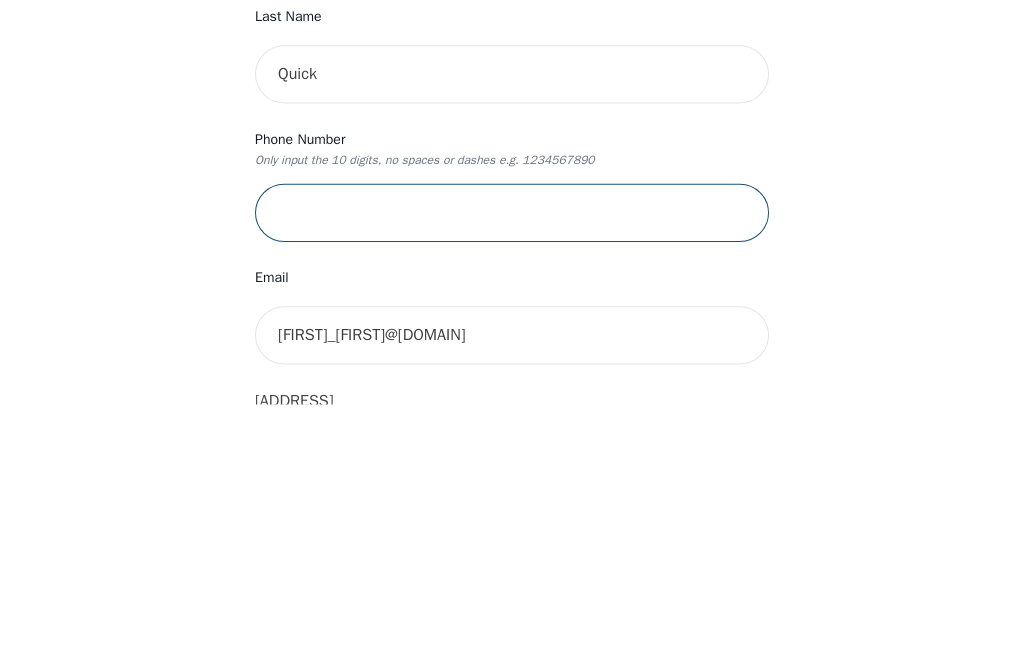 click at bounding box center [512, 474] 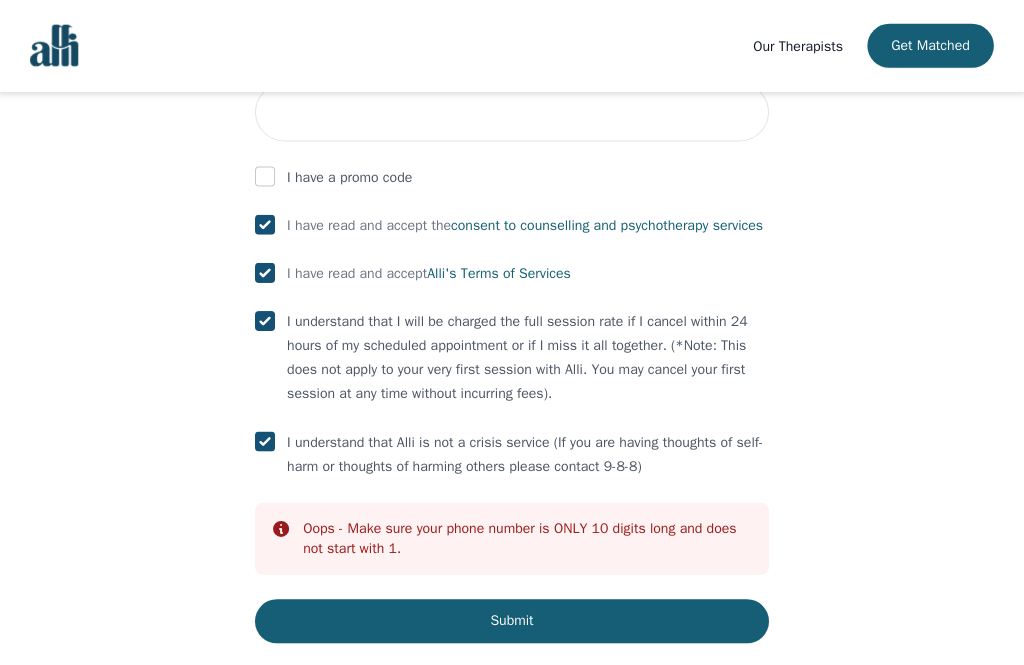 scroll, scrollTop: 1169, scrollLeft: 0, axis: vertical 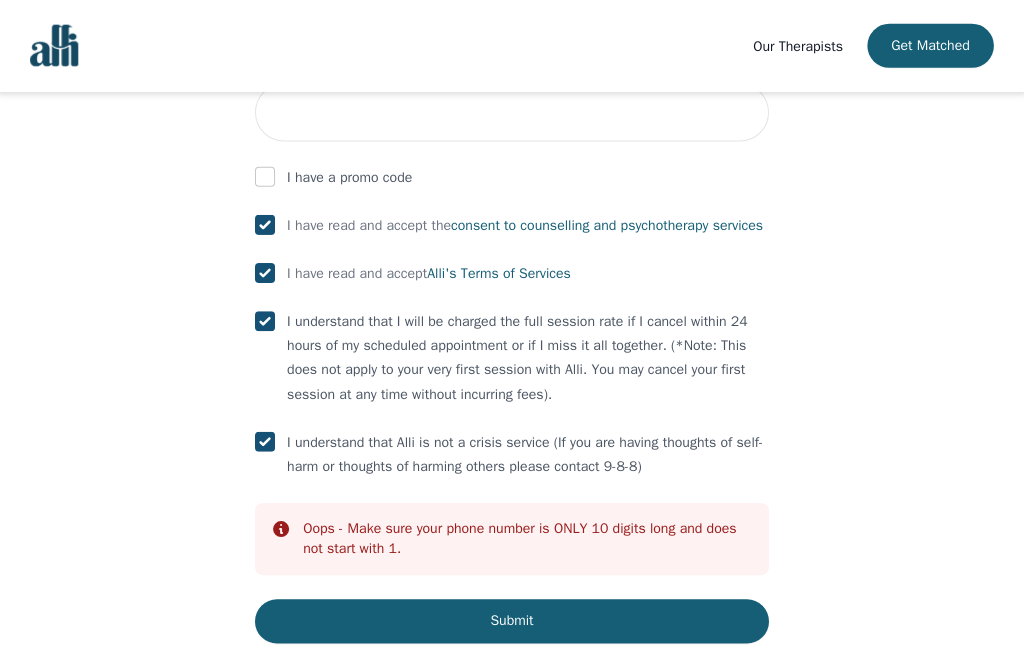 click on "Submit" at bounding box center (512, 619) 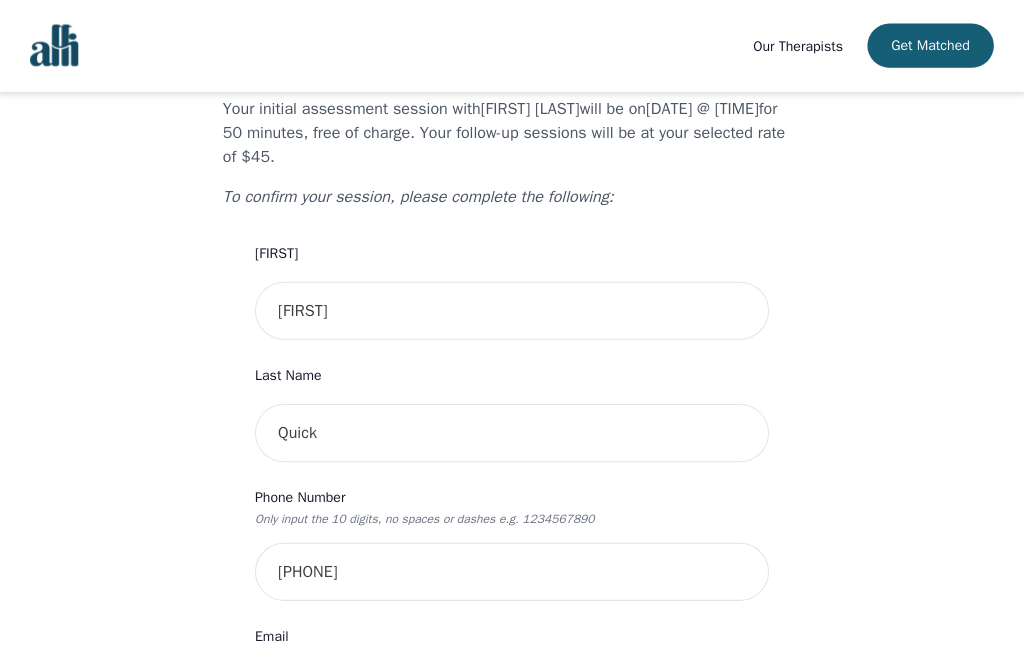 scroll, scrollTop: 118, scrollLeft: 0, axis: vertical 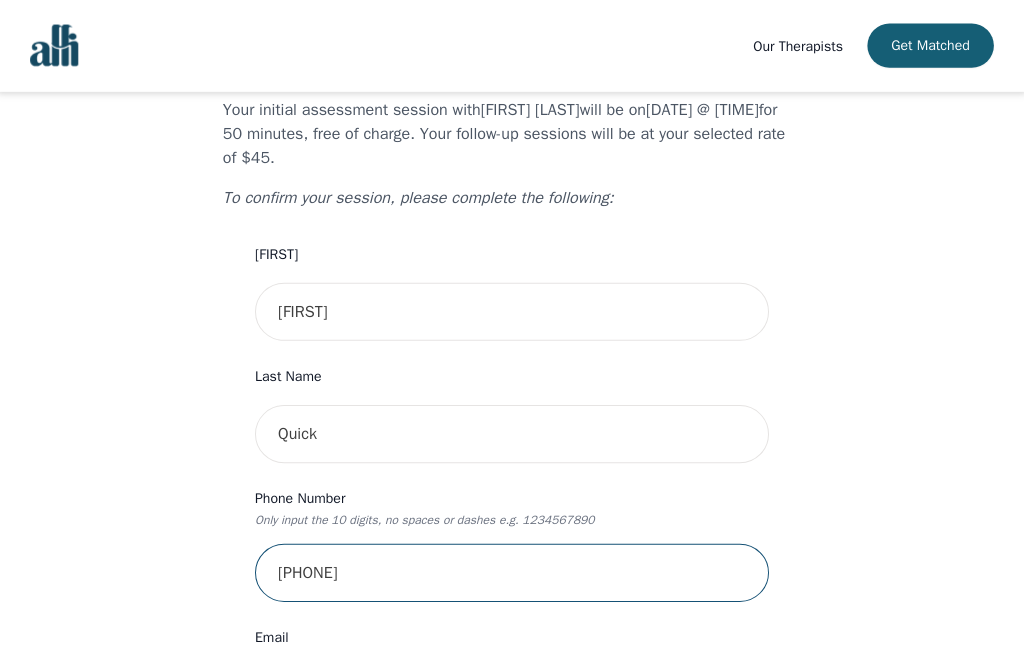 click on "[PHONE]" at bounding box center (512, 571) 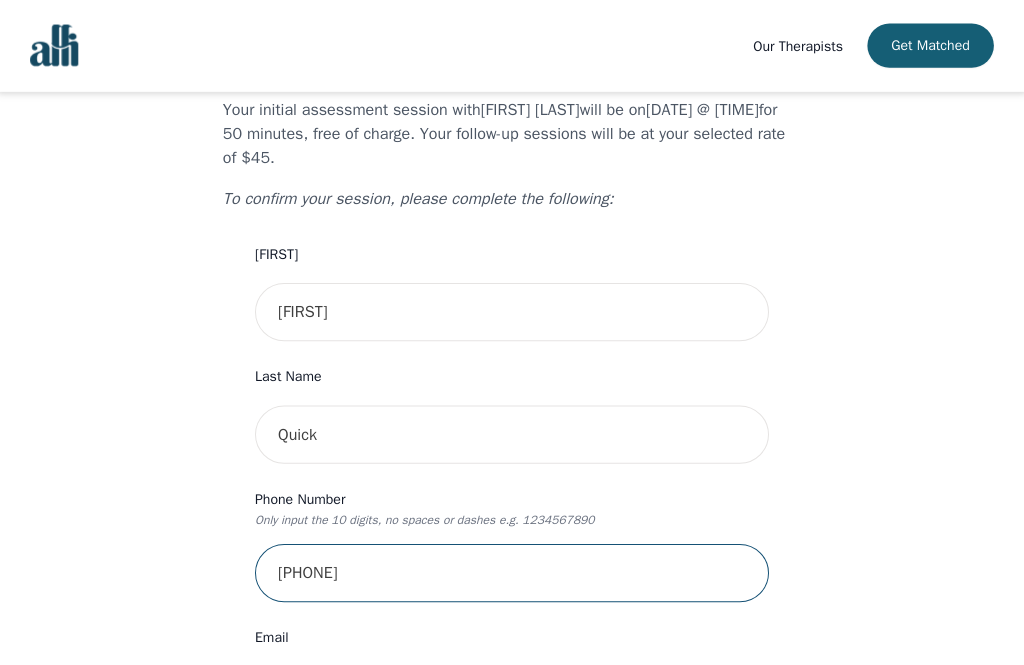 scroll, scrollTop: 122, scrollLeft: 0, axis: vertical 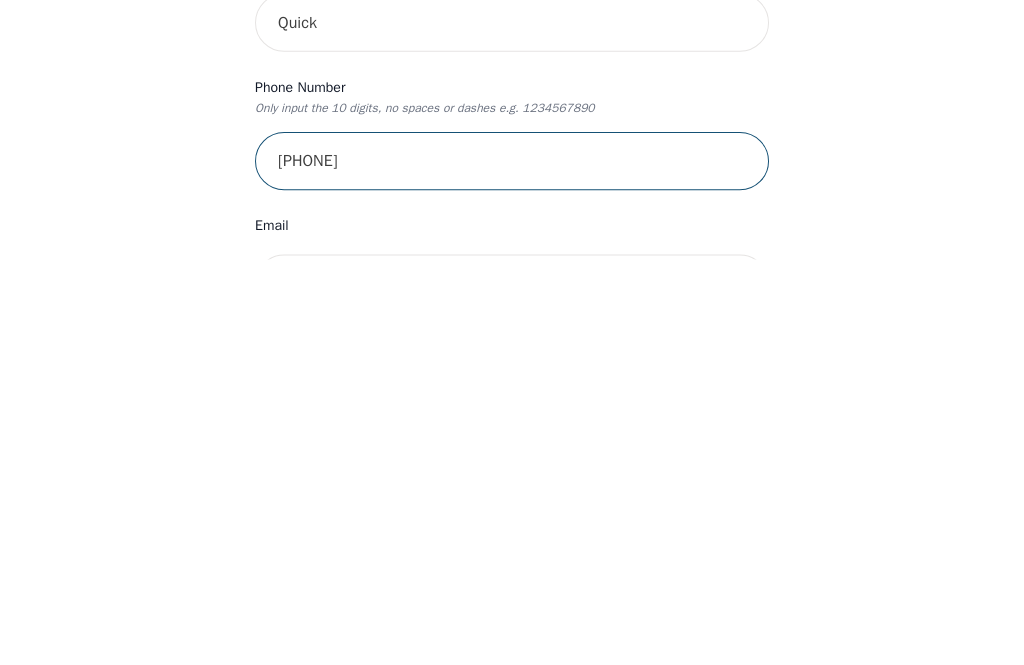 click on "[PHONE]" at bounding box center (512, 567) 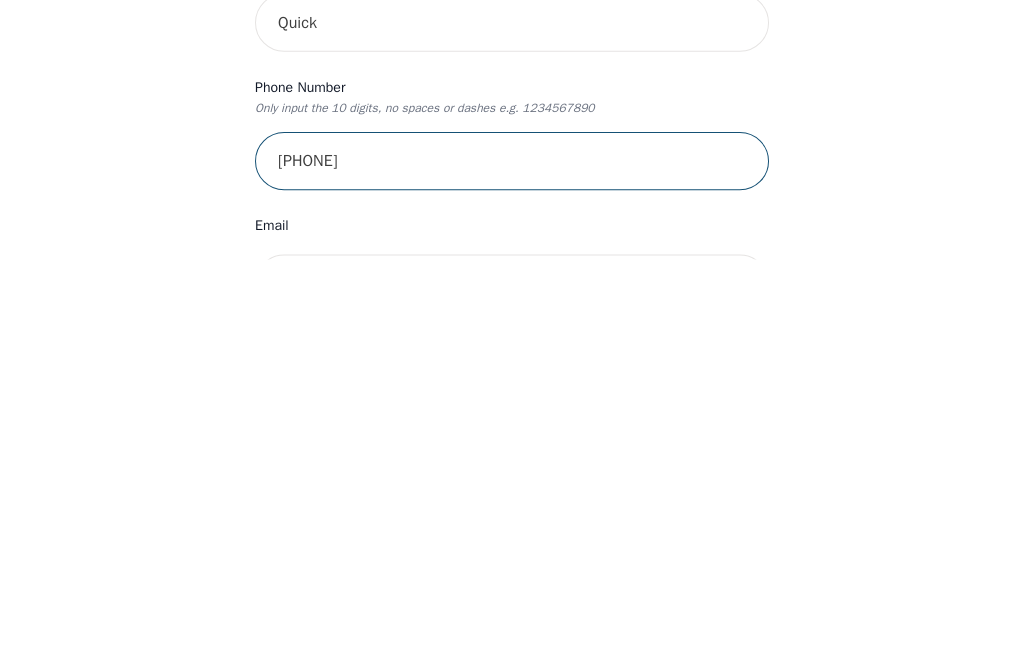 type on "[PHONE]" 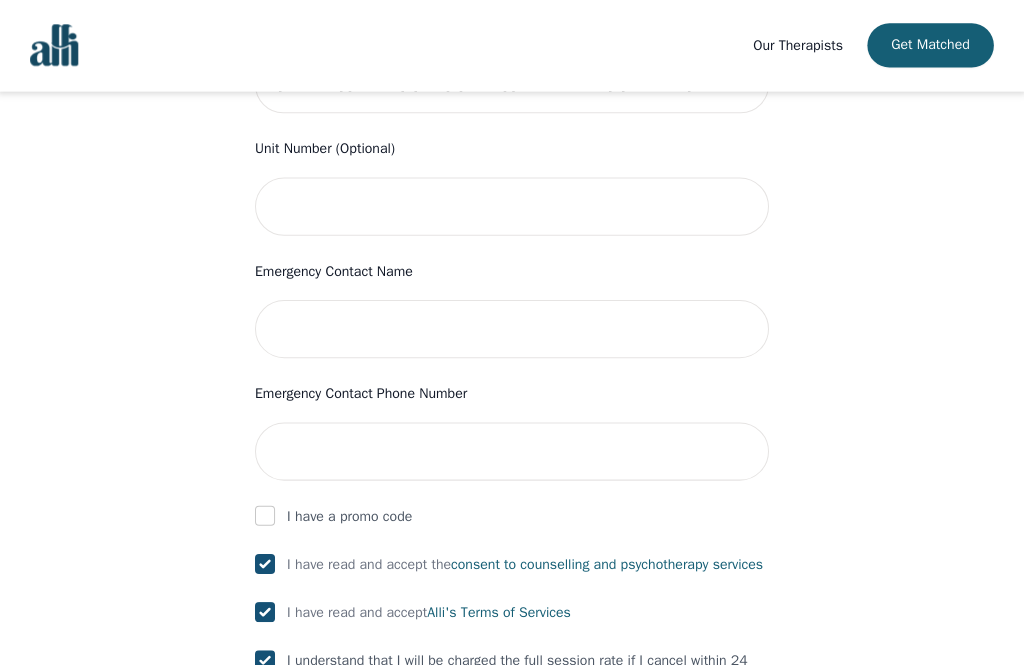 scroll, scrollTop: 778, scrollLeft: 0, axis: vertical 